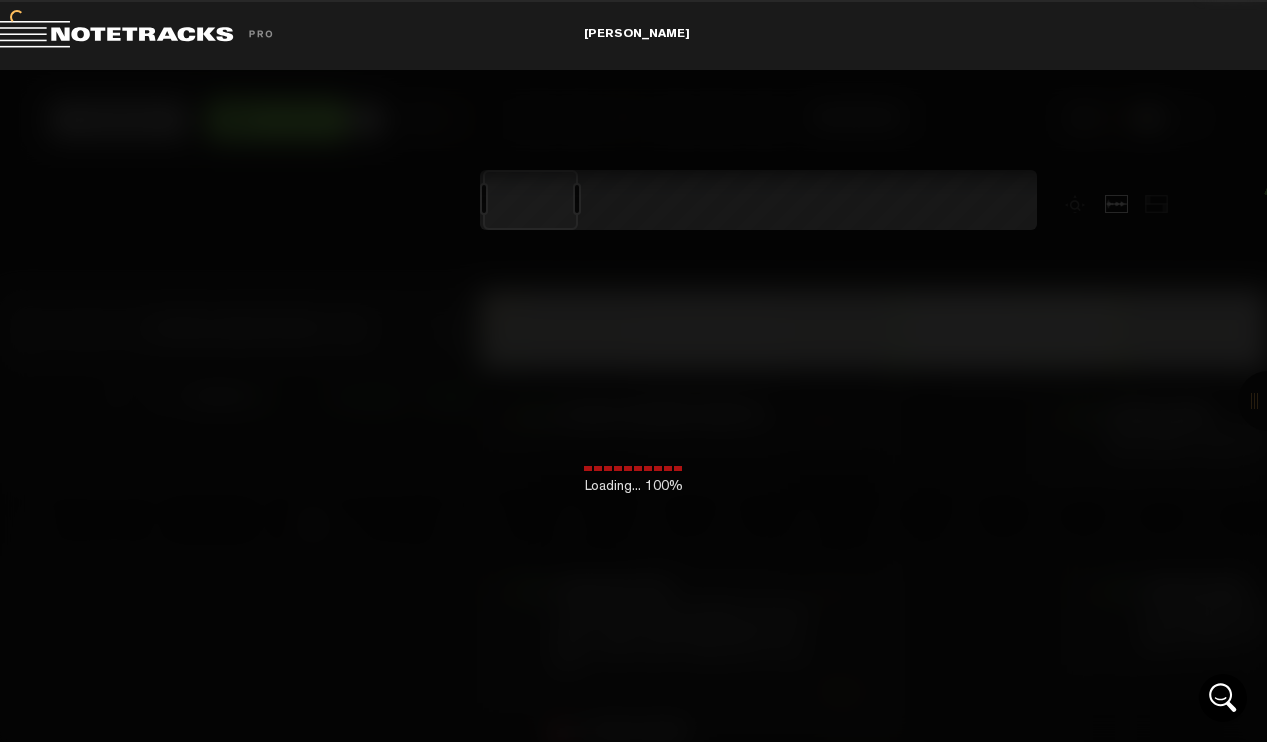 scroll, scrollTop: 0, scrollLeft: 0, axis: both 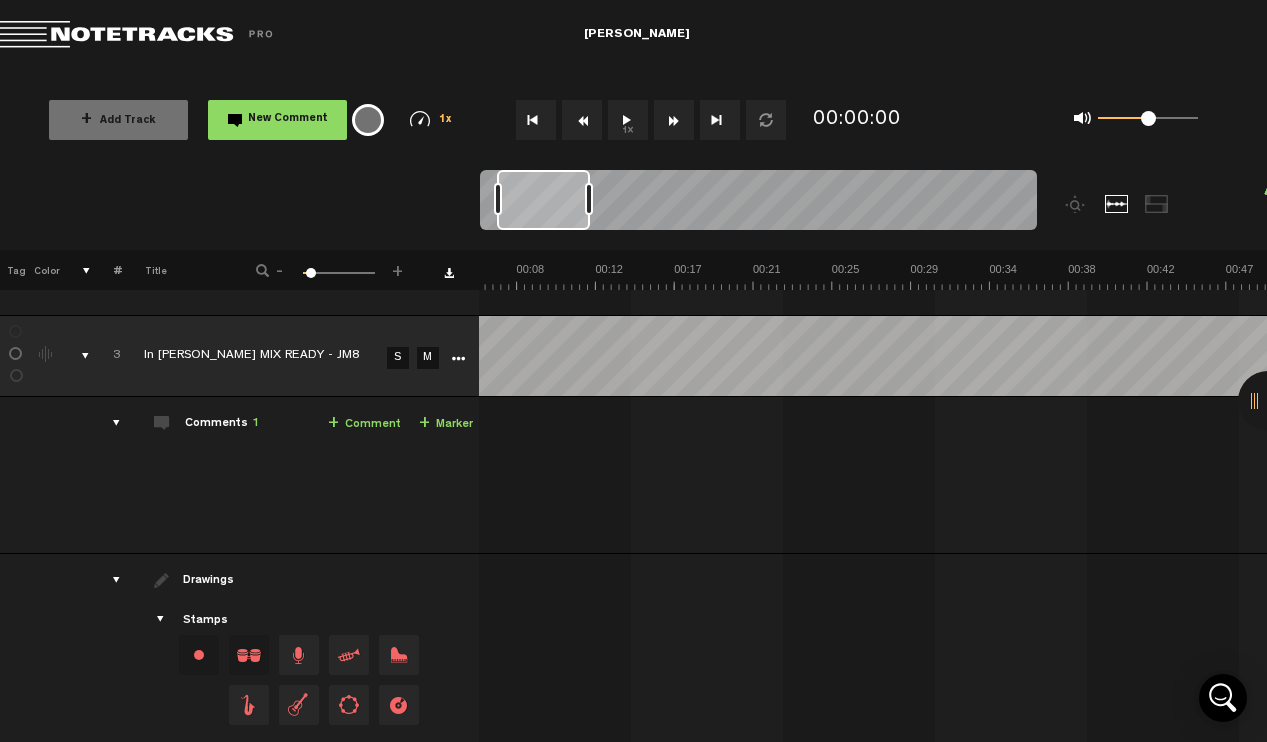 click at bounding box center (274, 357) 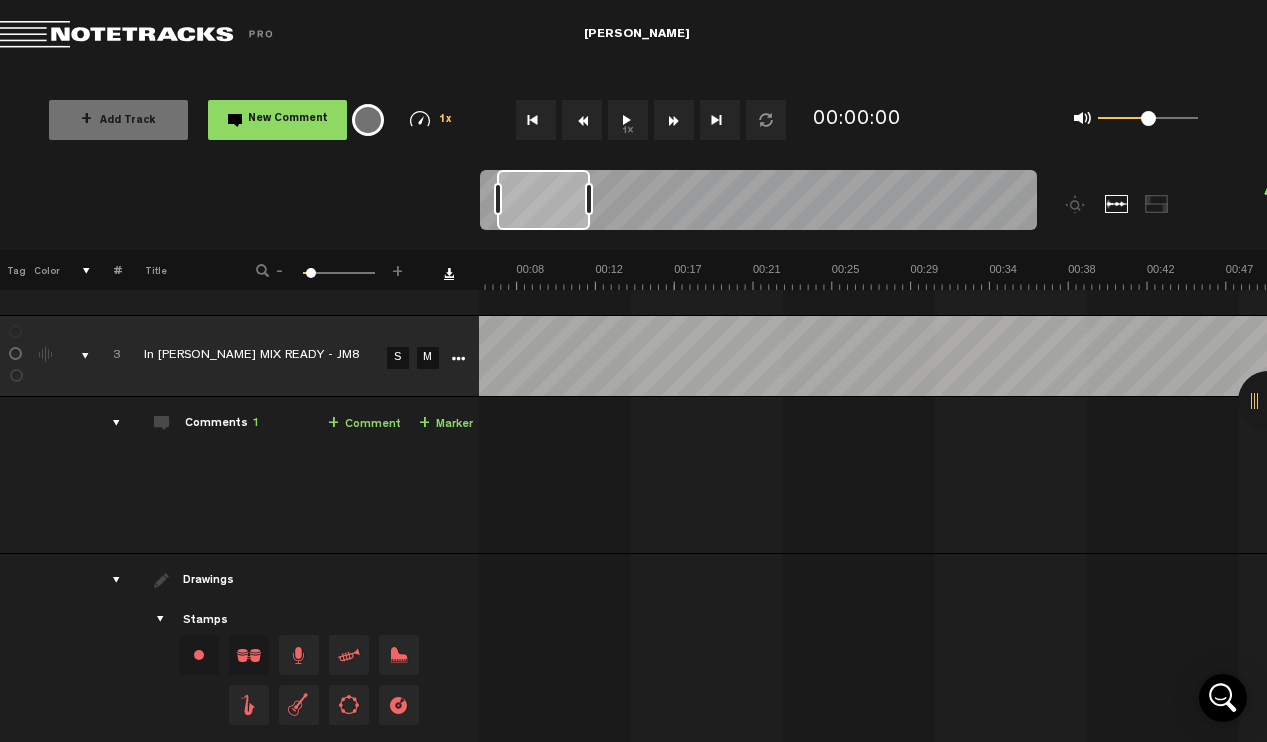 click at bounding box center [449, 273] 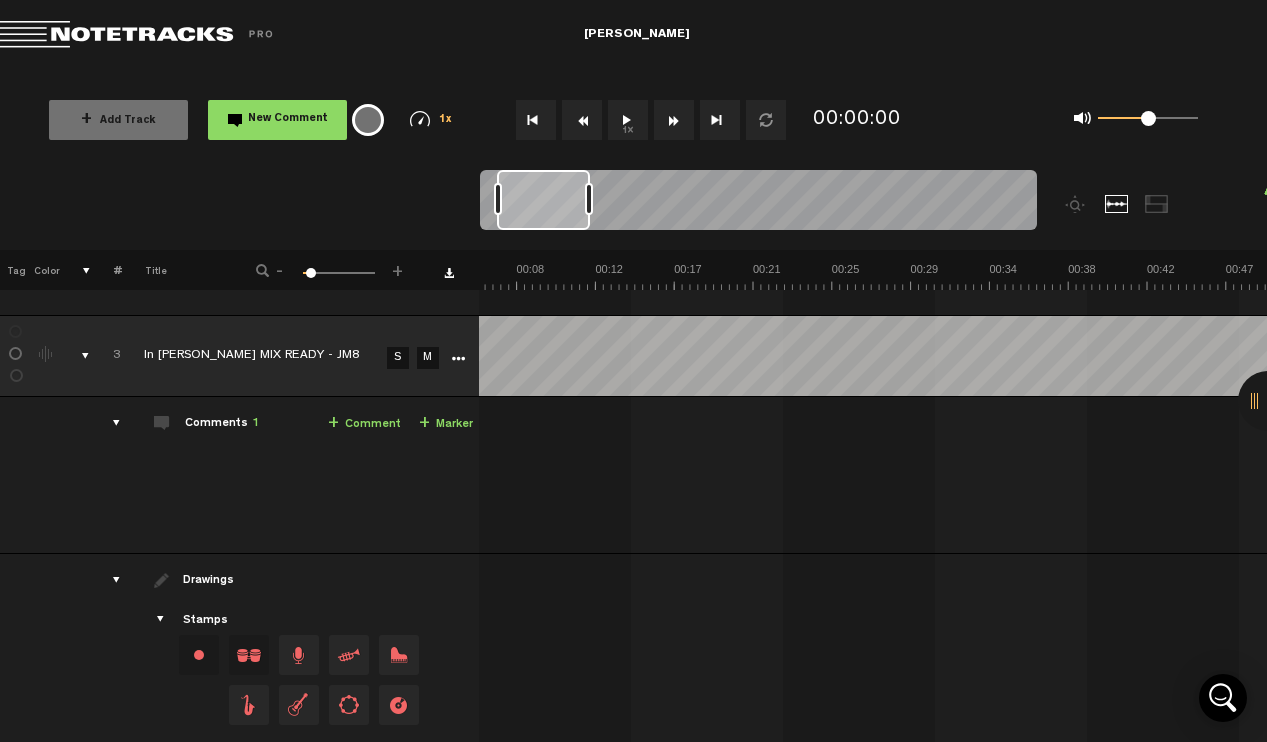click at bounding box center (873, 696) 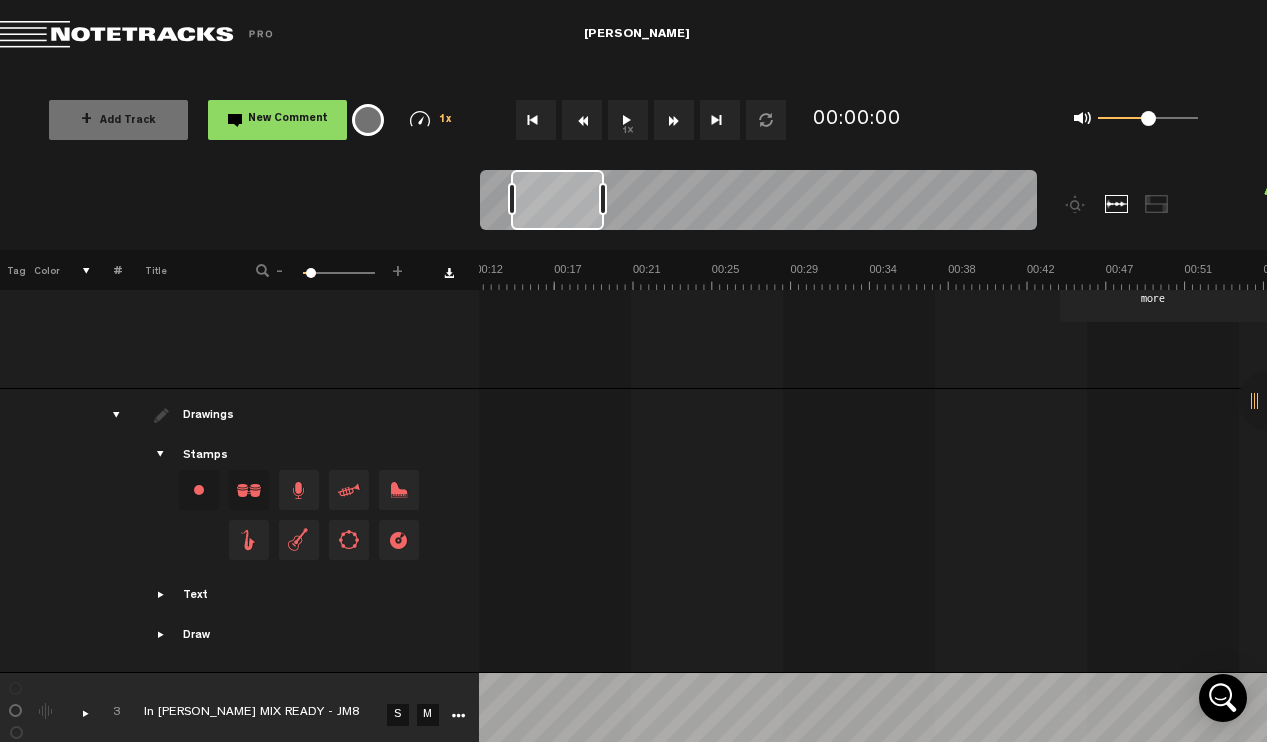 scroll, scrollTop: 2250, scrollLeft: 22, axis: both 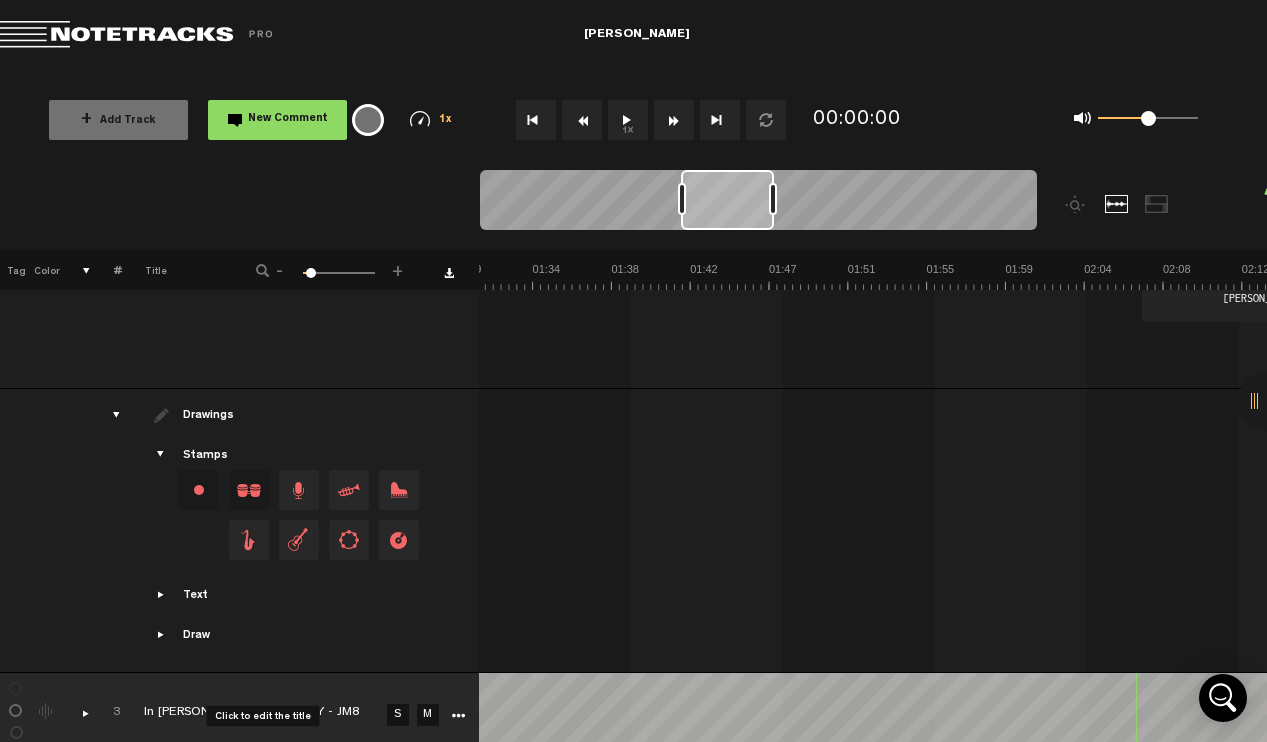 click at bounding box center (274, 714) 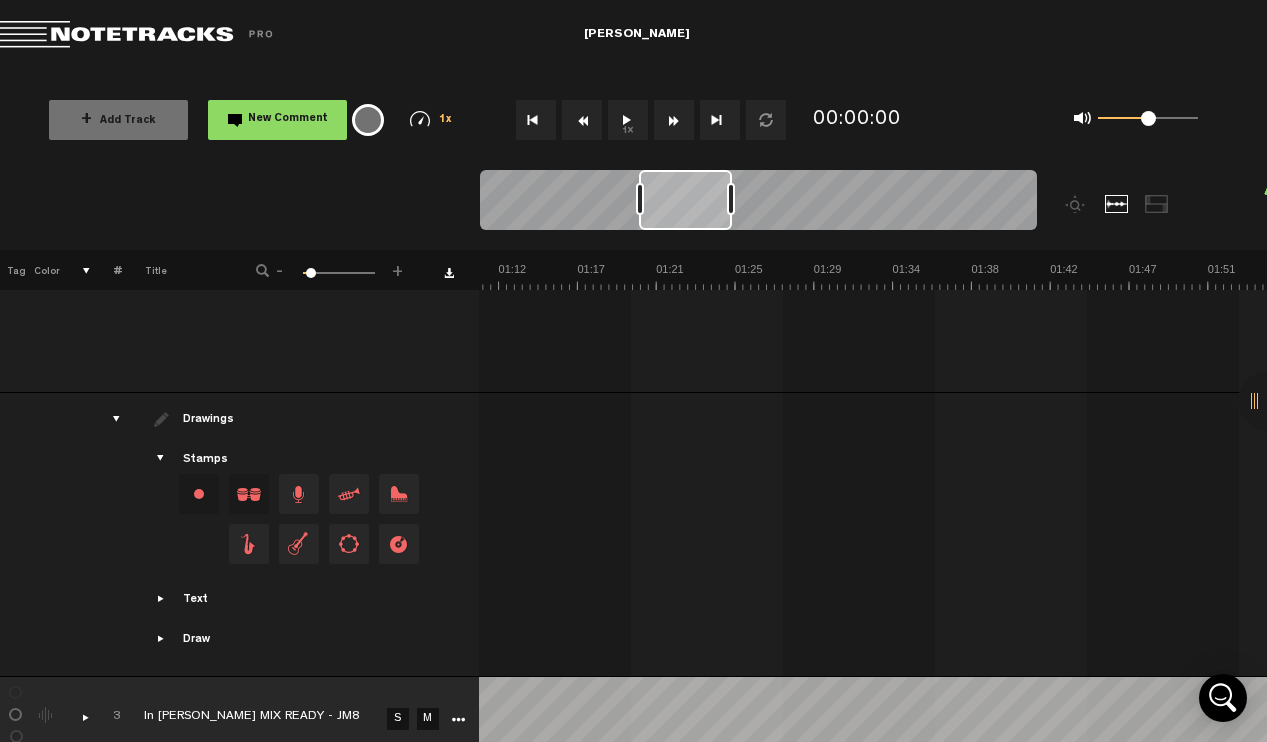 scroll, scrollTop: 2249, scrollLeft: -1, axis: both 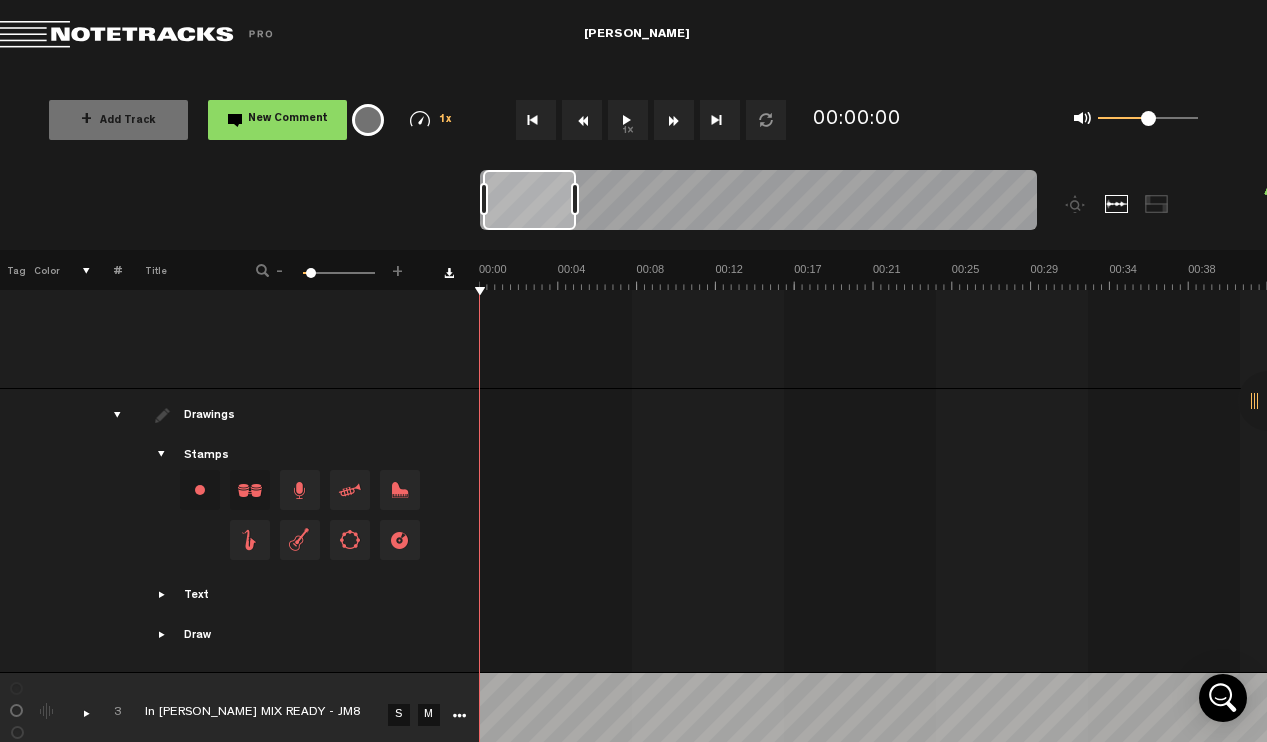 click at bounding box center (48, 712) 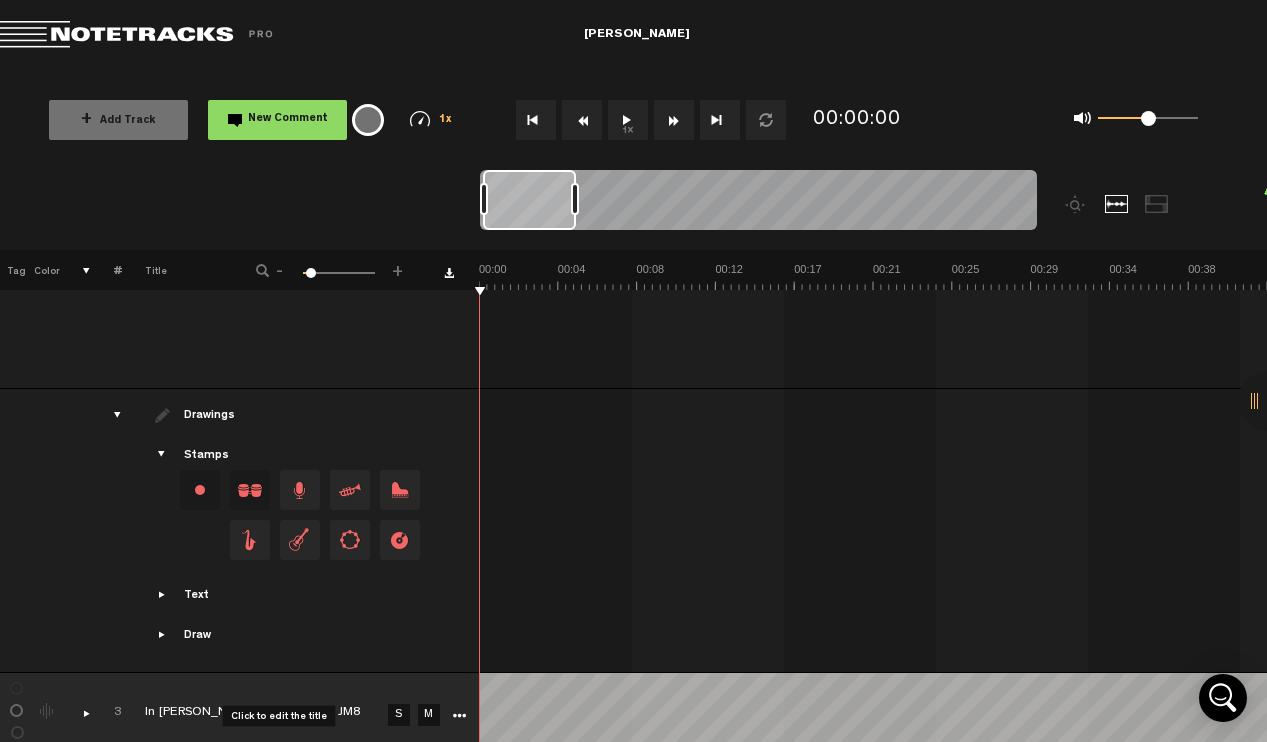 click at bounding box center (275, 714) 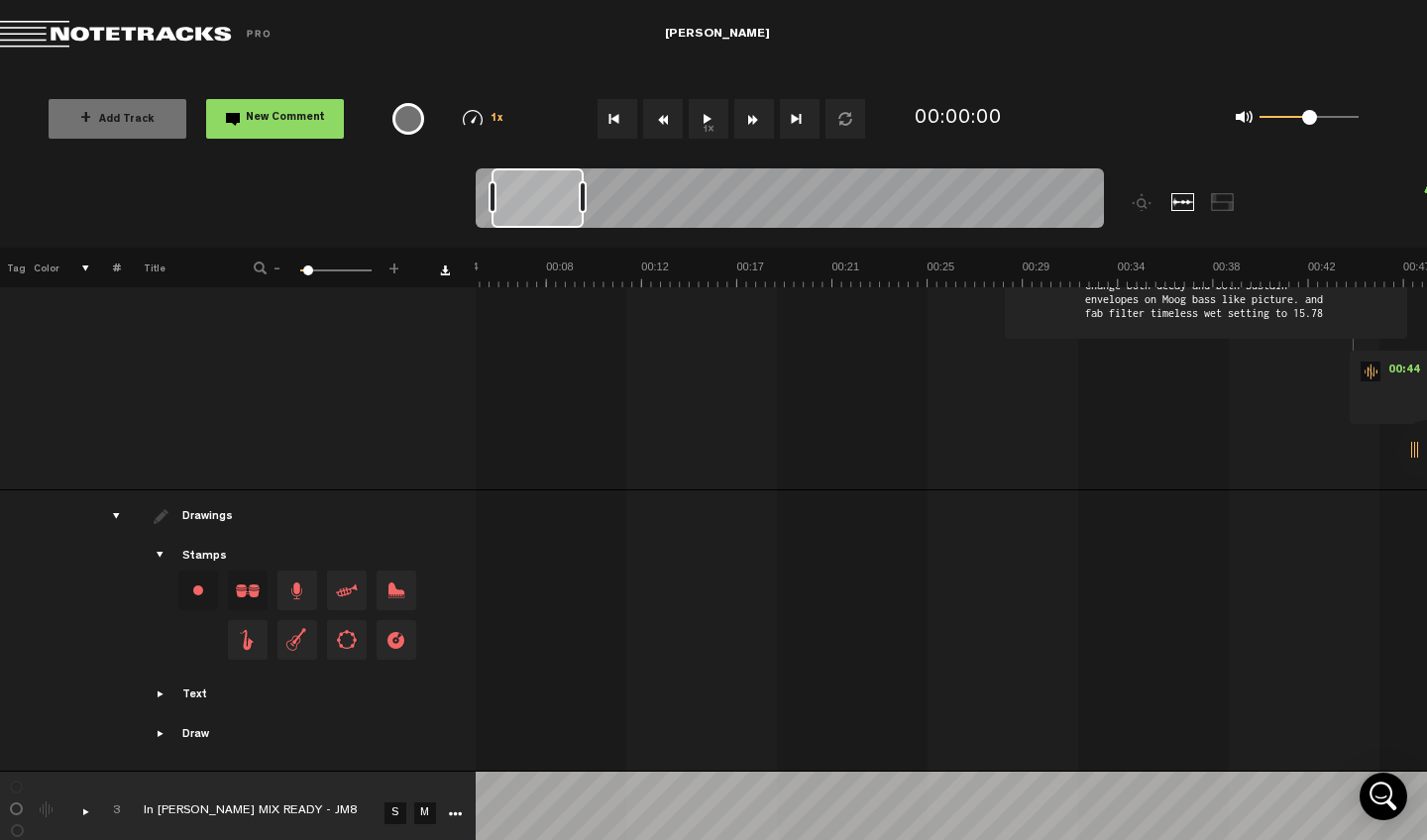 scroll, scrollTop: 1858, scrollLeft: 8, axis: both 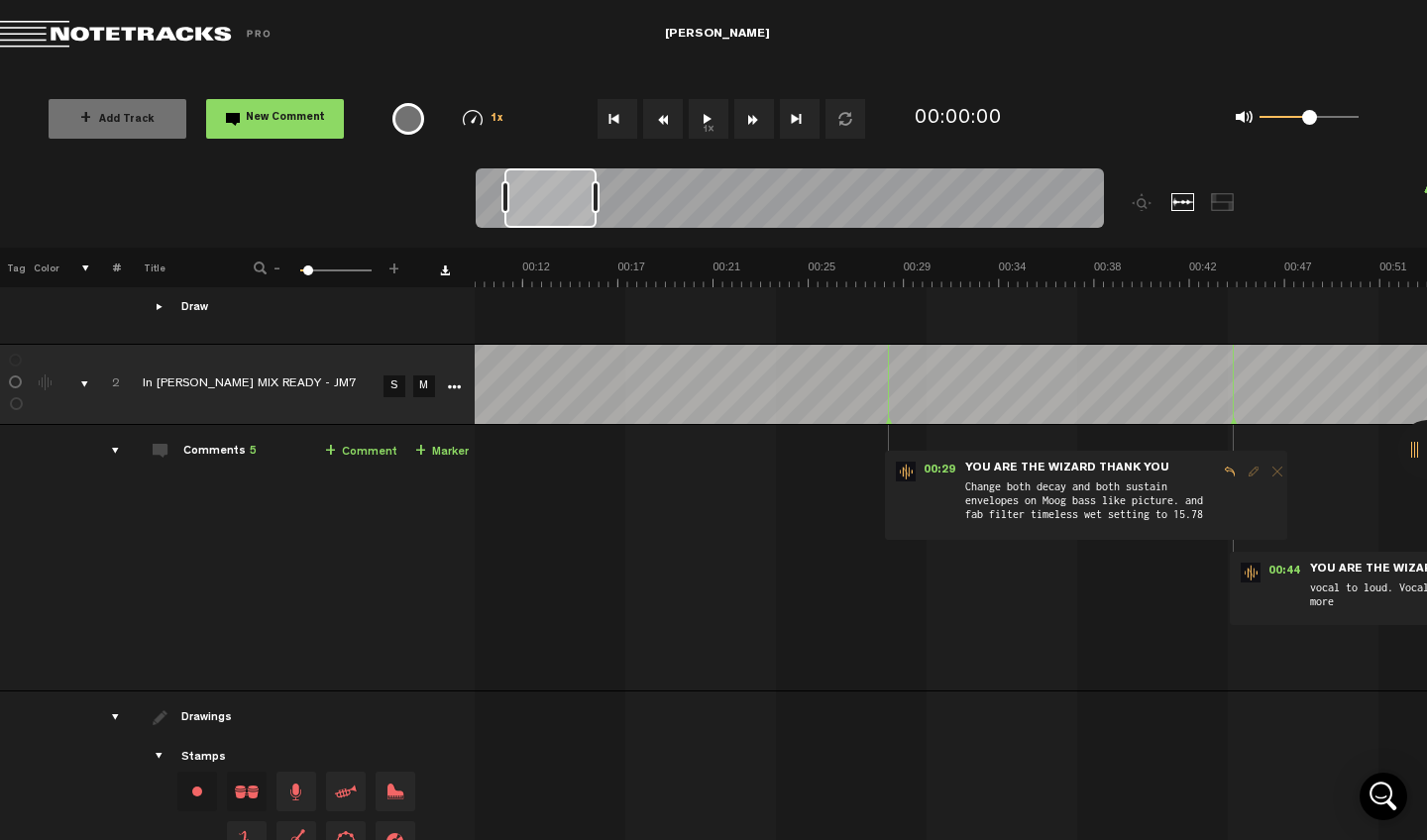 click on "Comments  5             + Comment                + Marker" at bounding box center (297, 558) 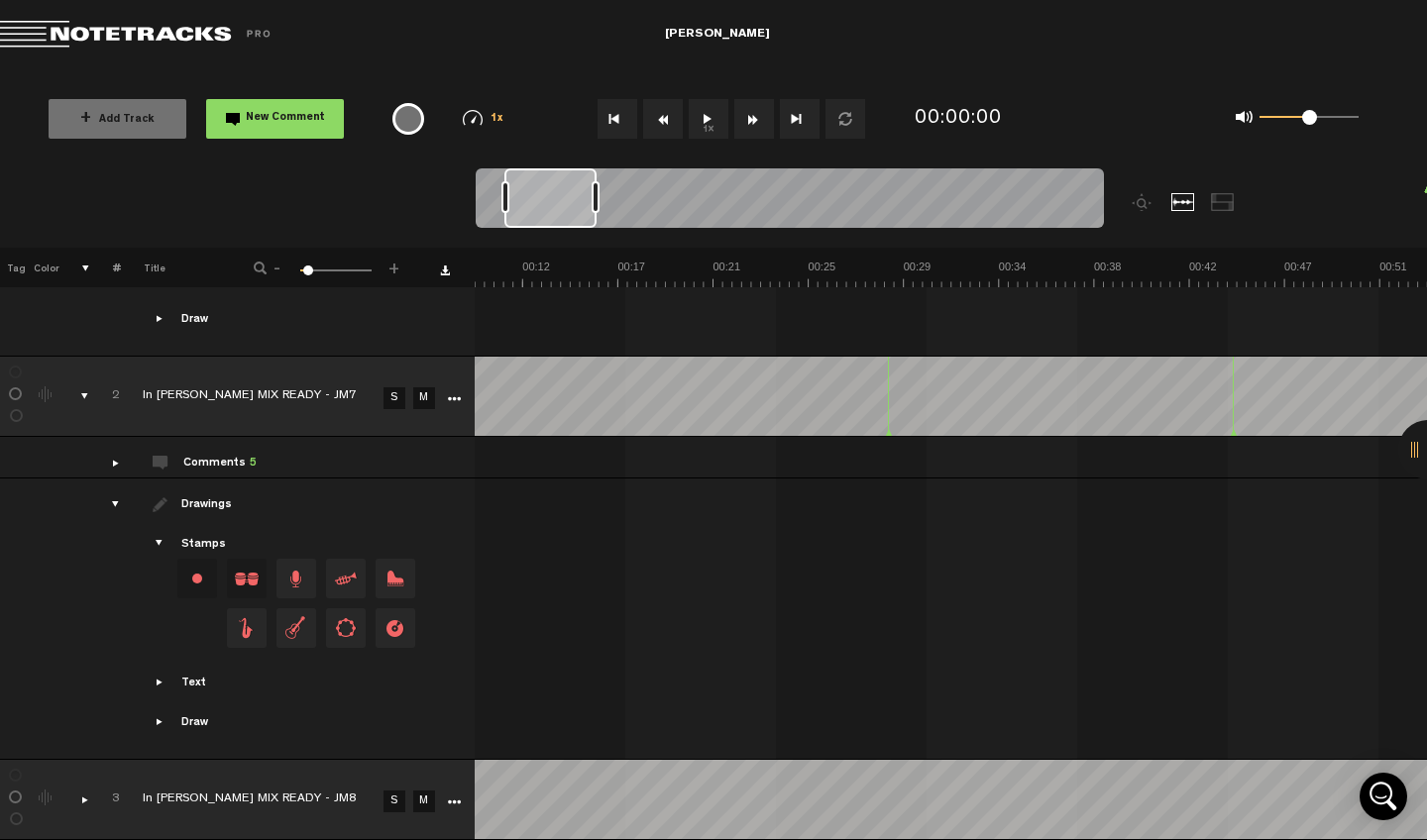 scroll, scrollTop: 1728, scrollLeft: 9, axis: both 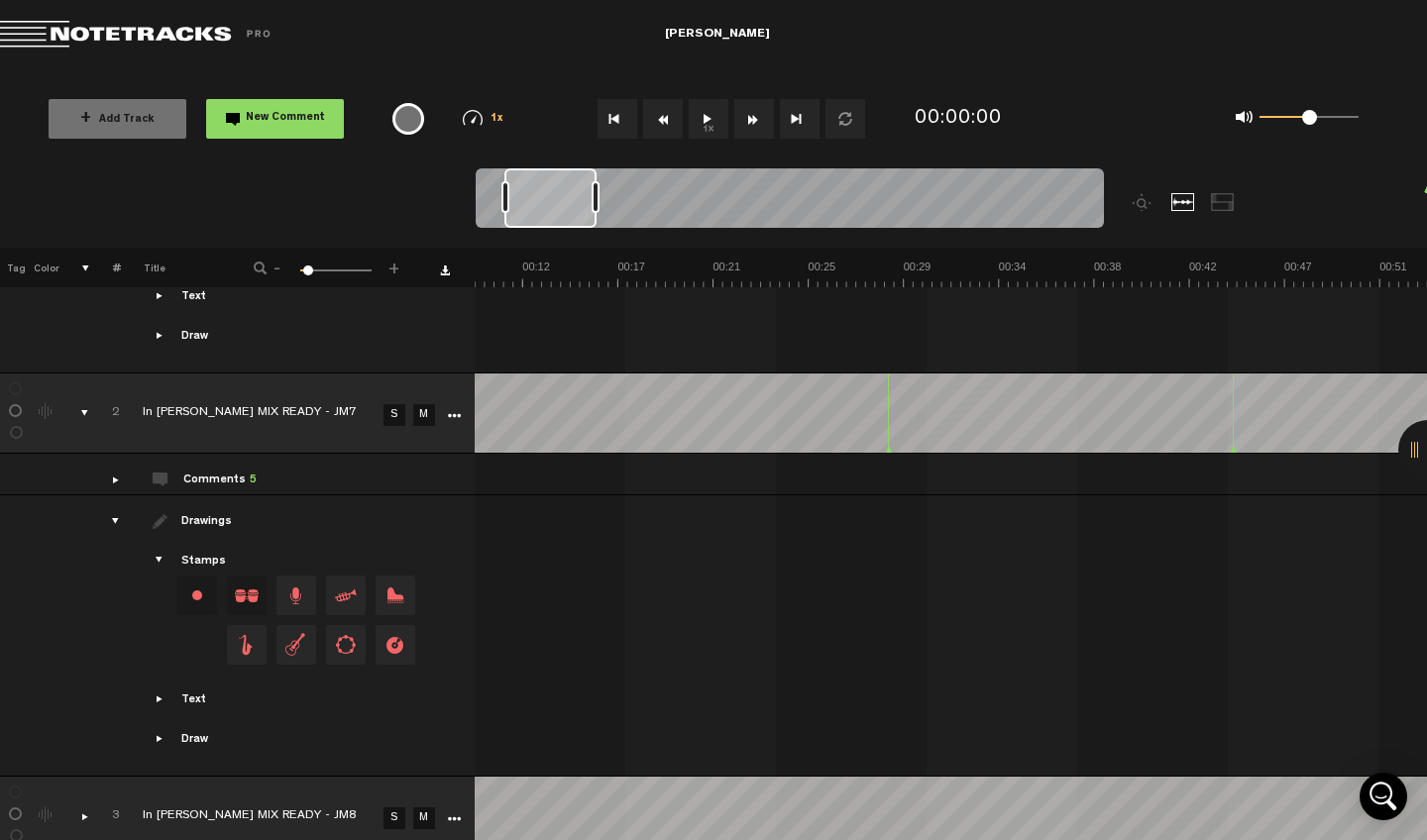 click at bounding box center [107, 521] 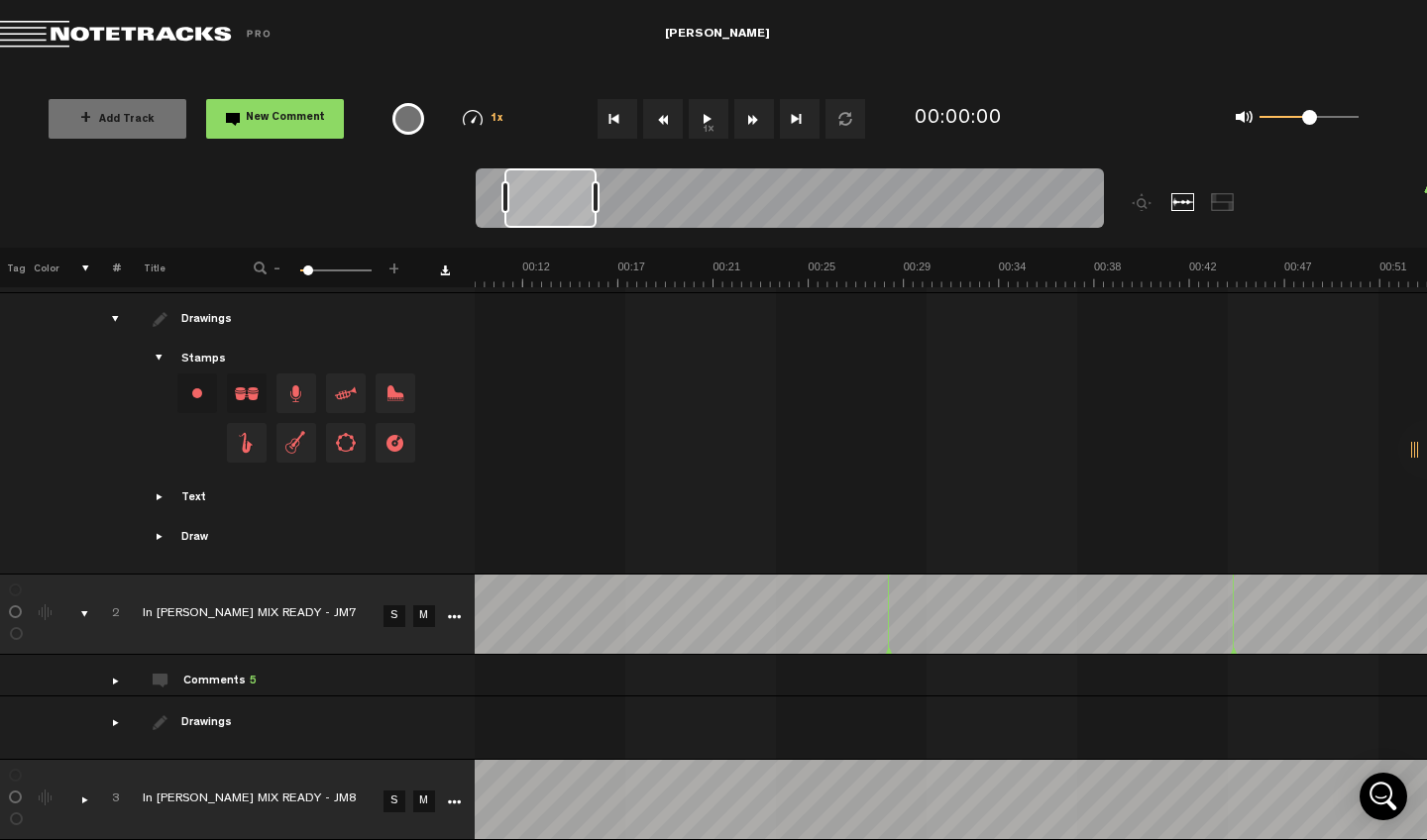 scroll, scrollTop: 1510, scrollLeft: 9, axis: both 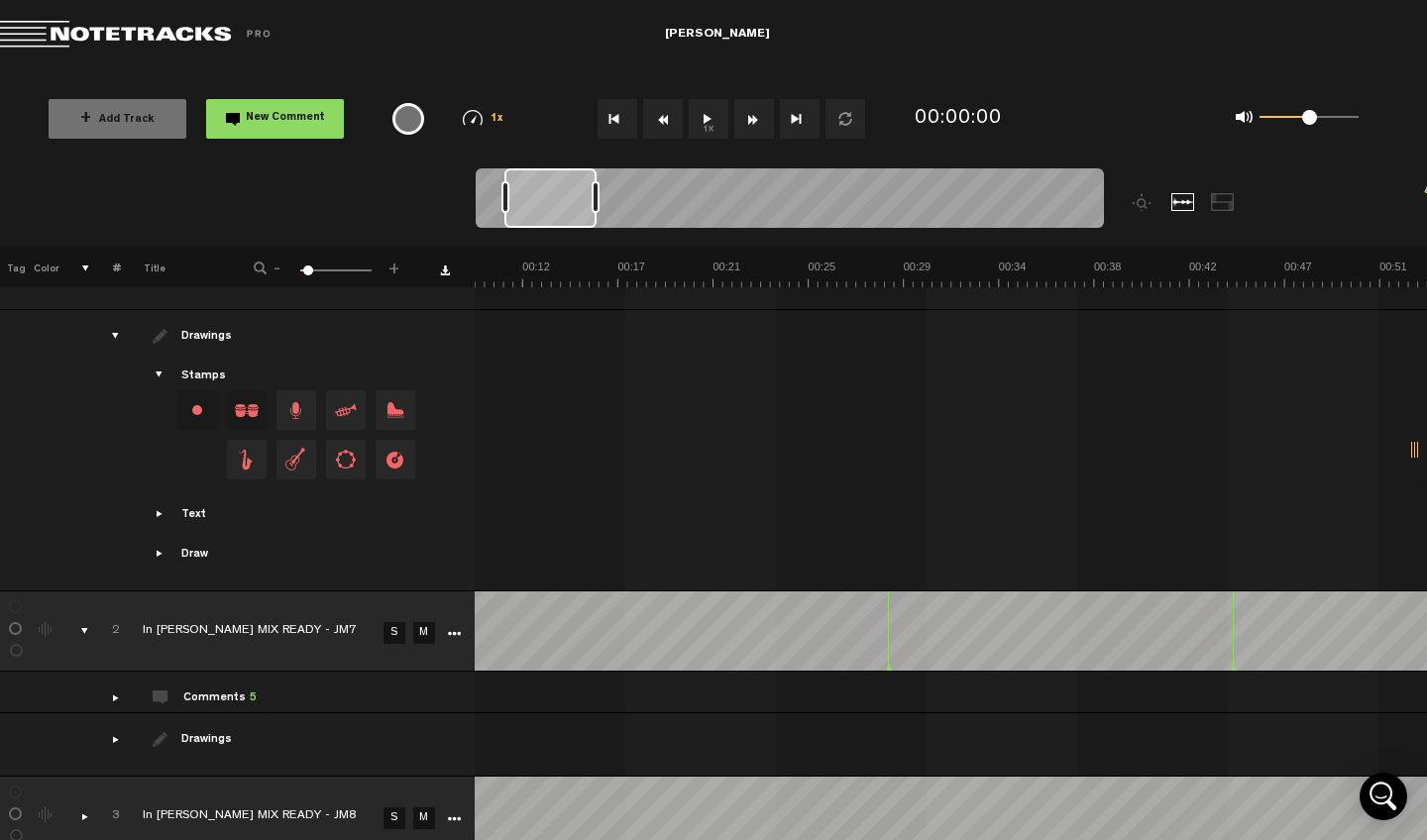 click at bounding box center [454, 819] 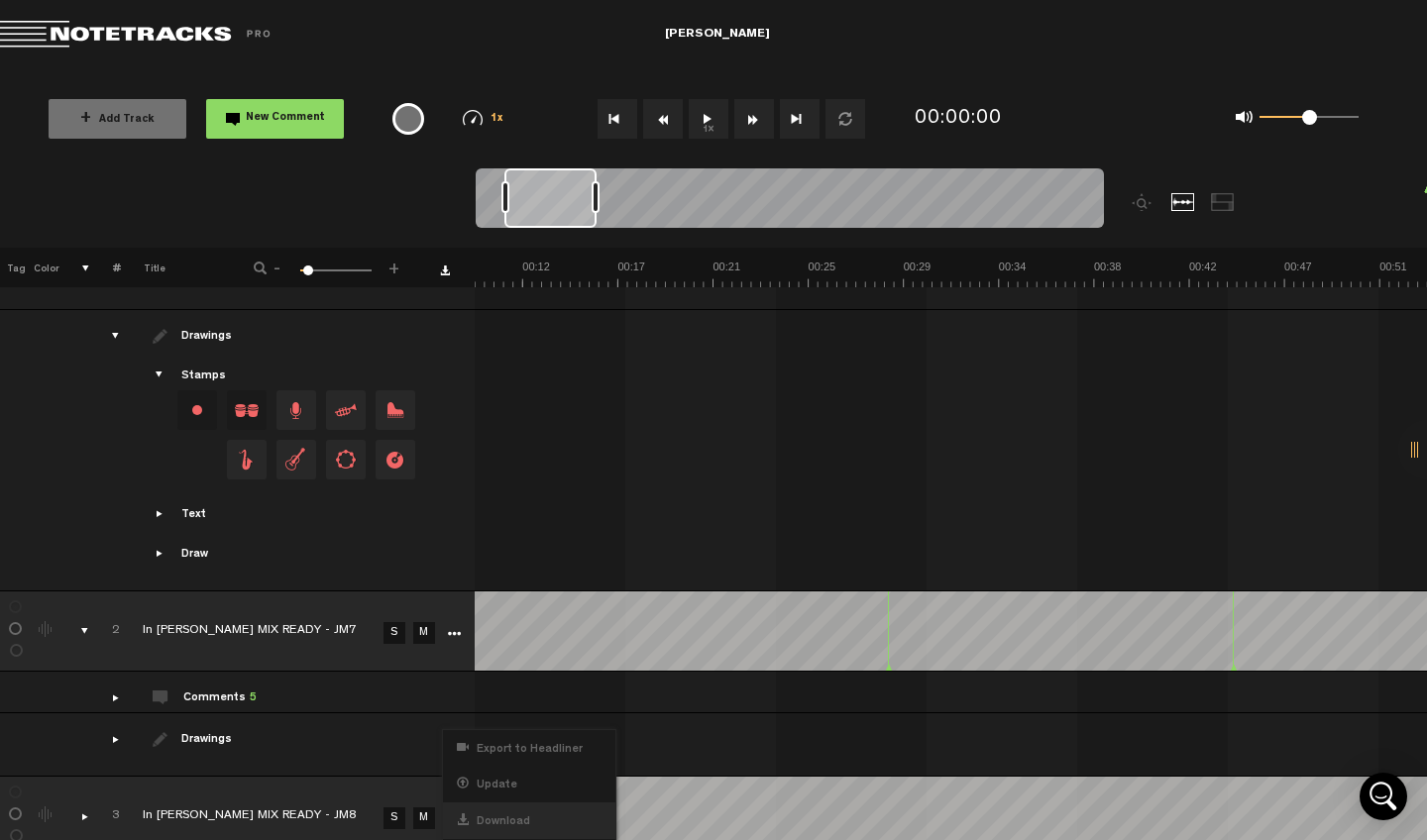 click on "Download" at bounding box center [529, 820] 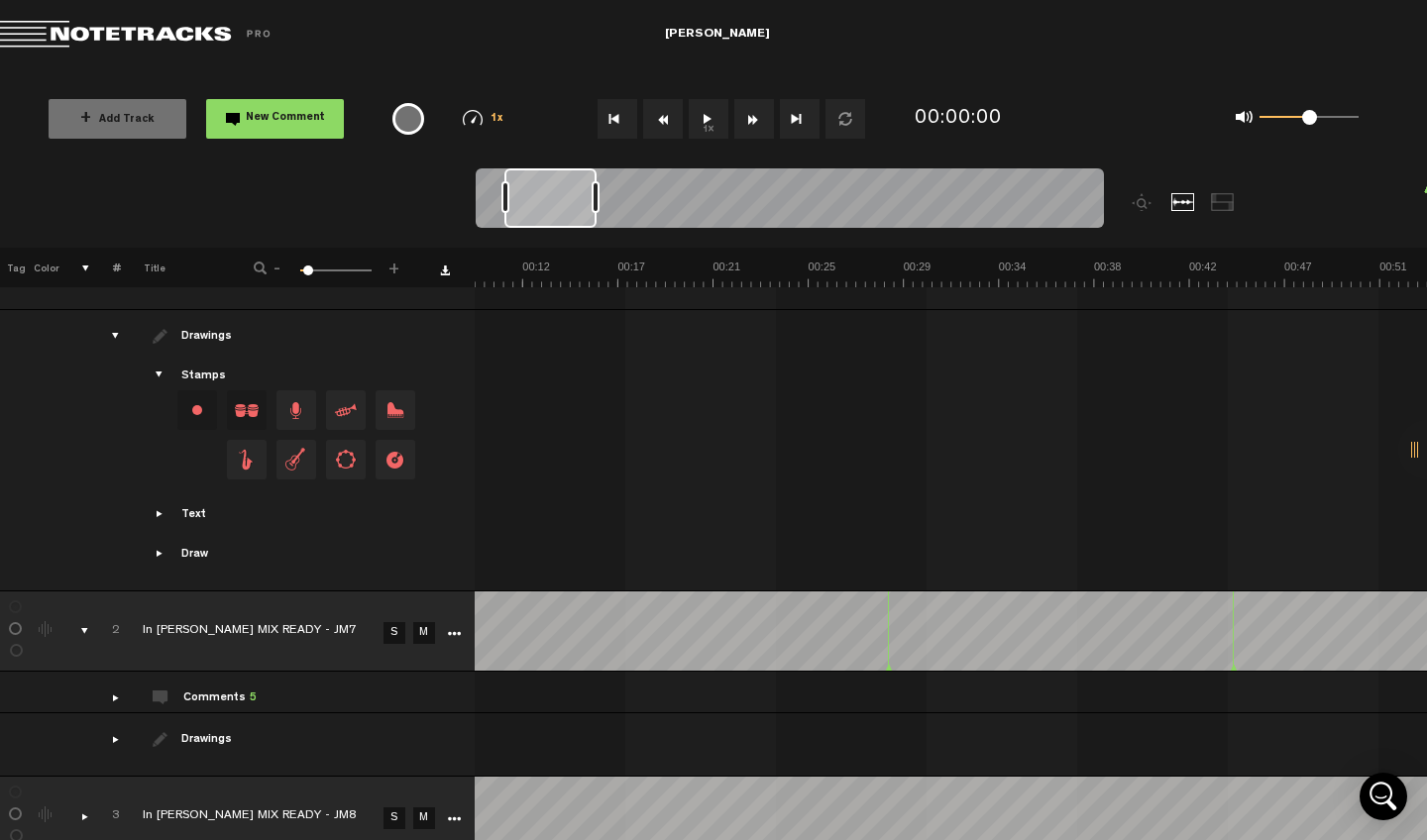 click at bounding box center [272, 817] 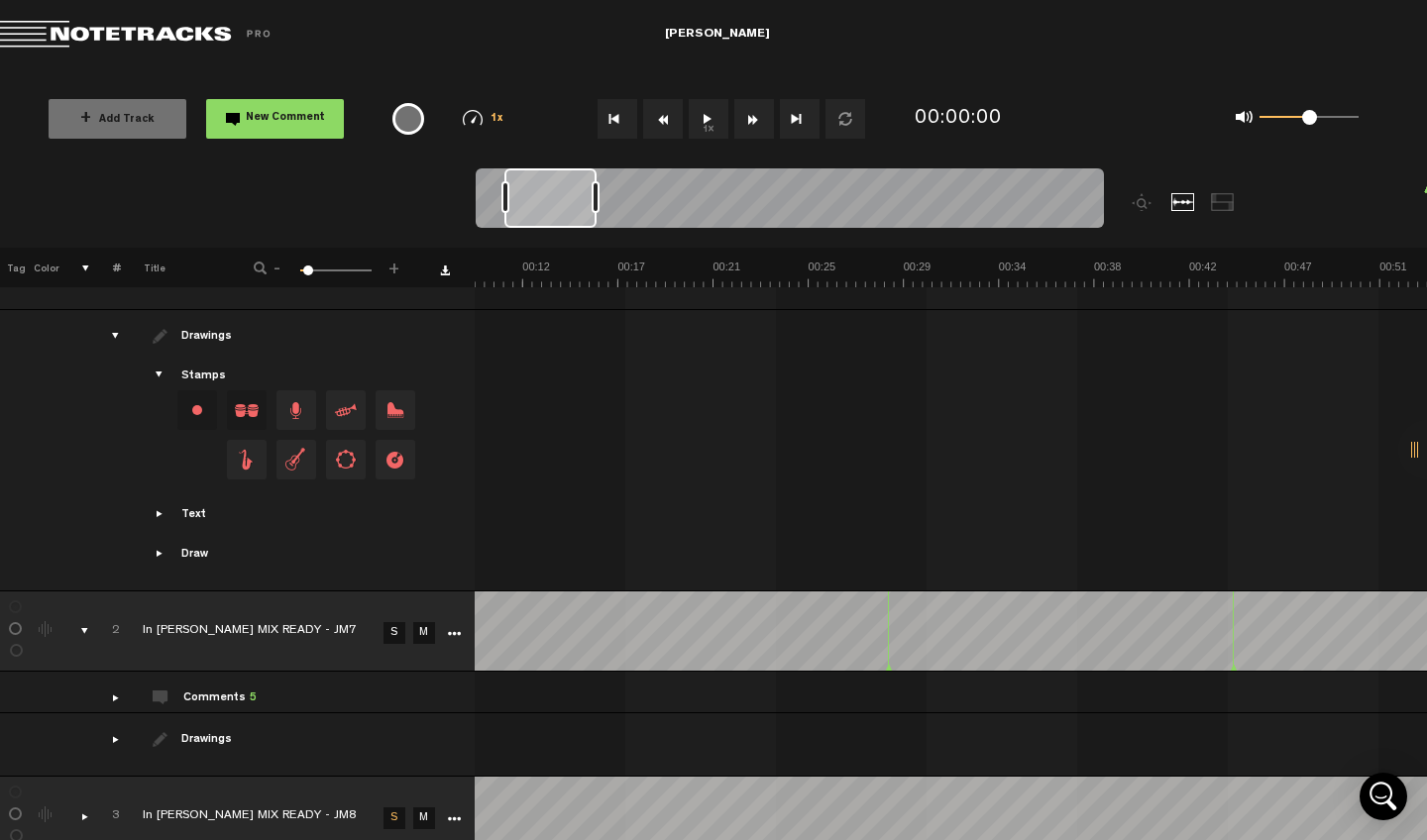 click at bounding box center [454, 819] 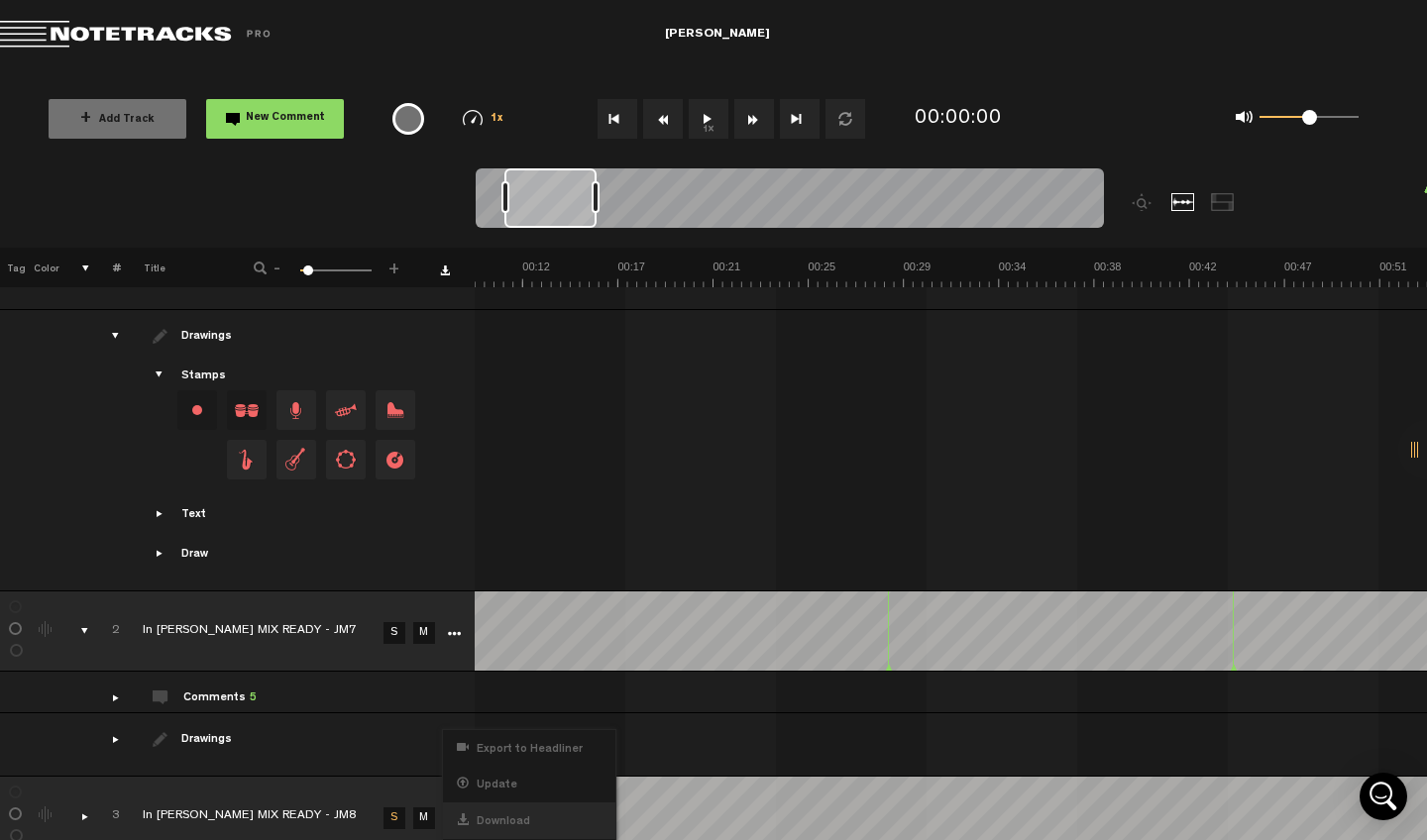 click on "Download" at bounding box center [529, 820] 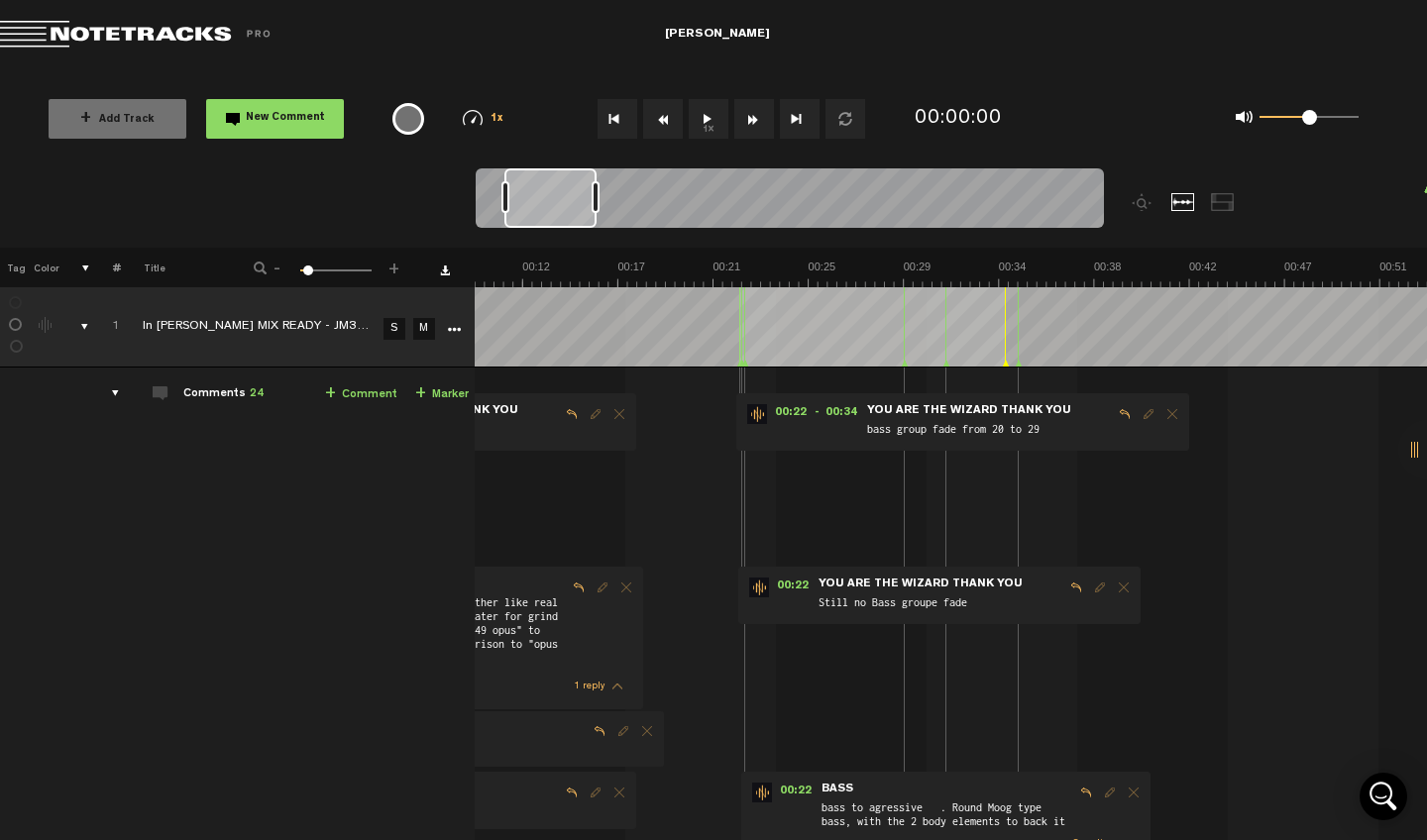 scroll, scrollTop: 0, scrollLeft: 9, axis: horizontal 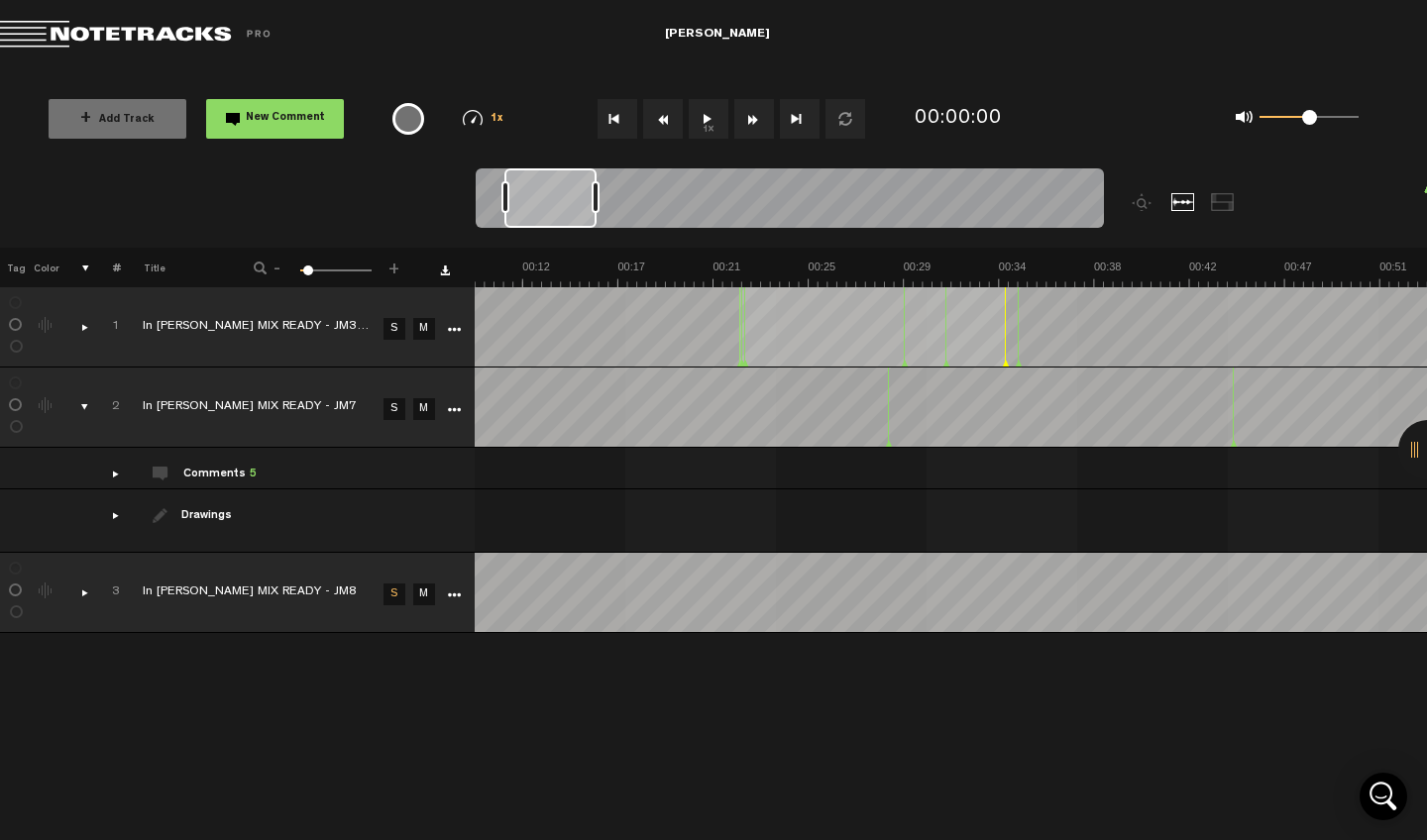 click at bounding box center [76, 407] 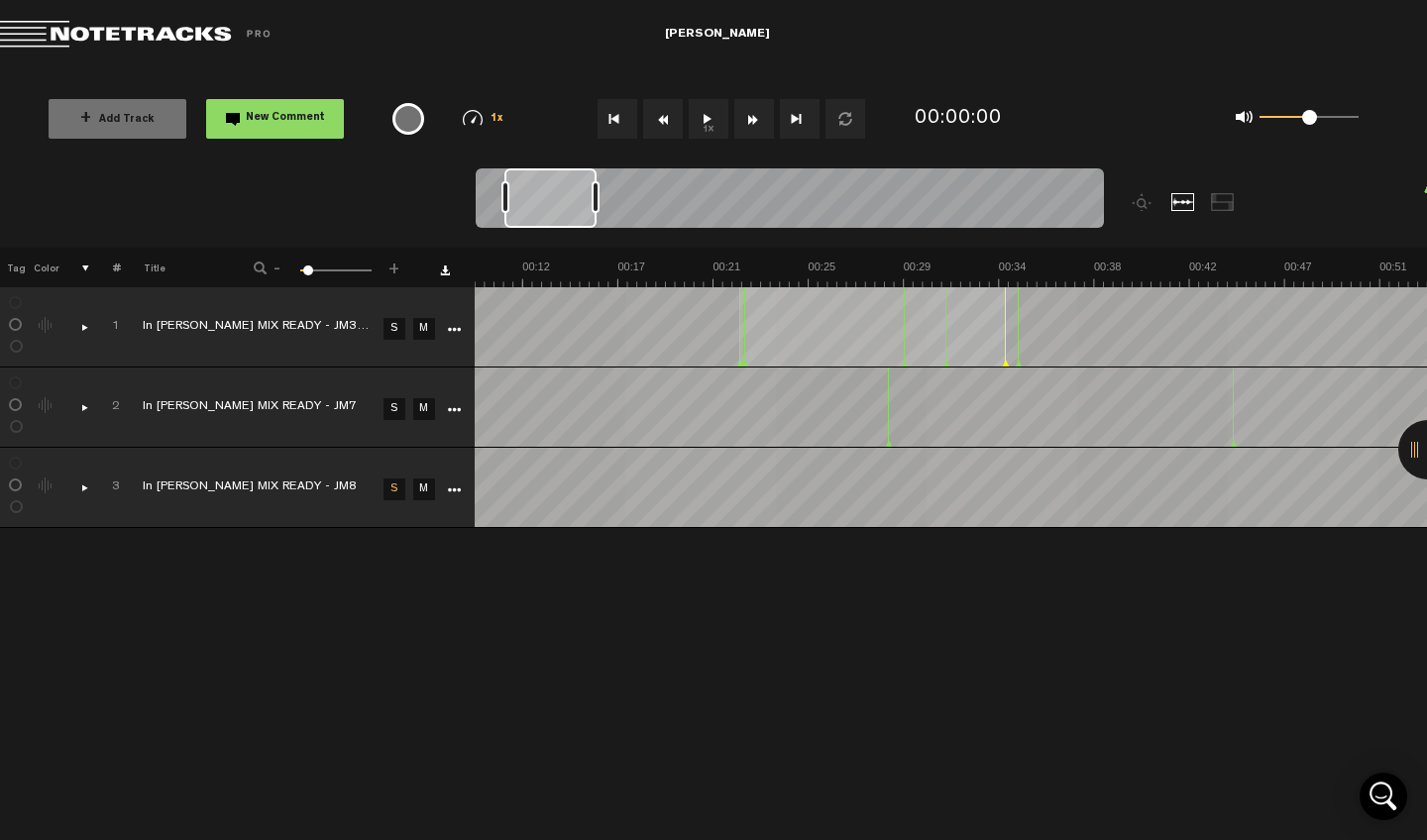 click at bounding box center (454, 490) 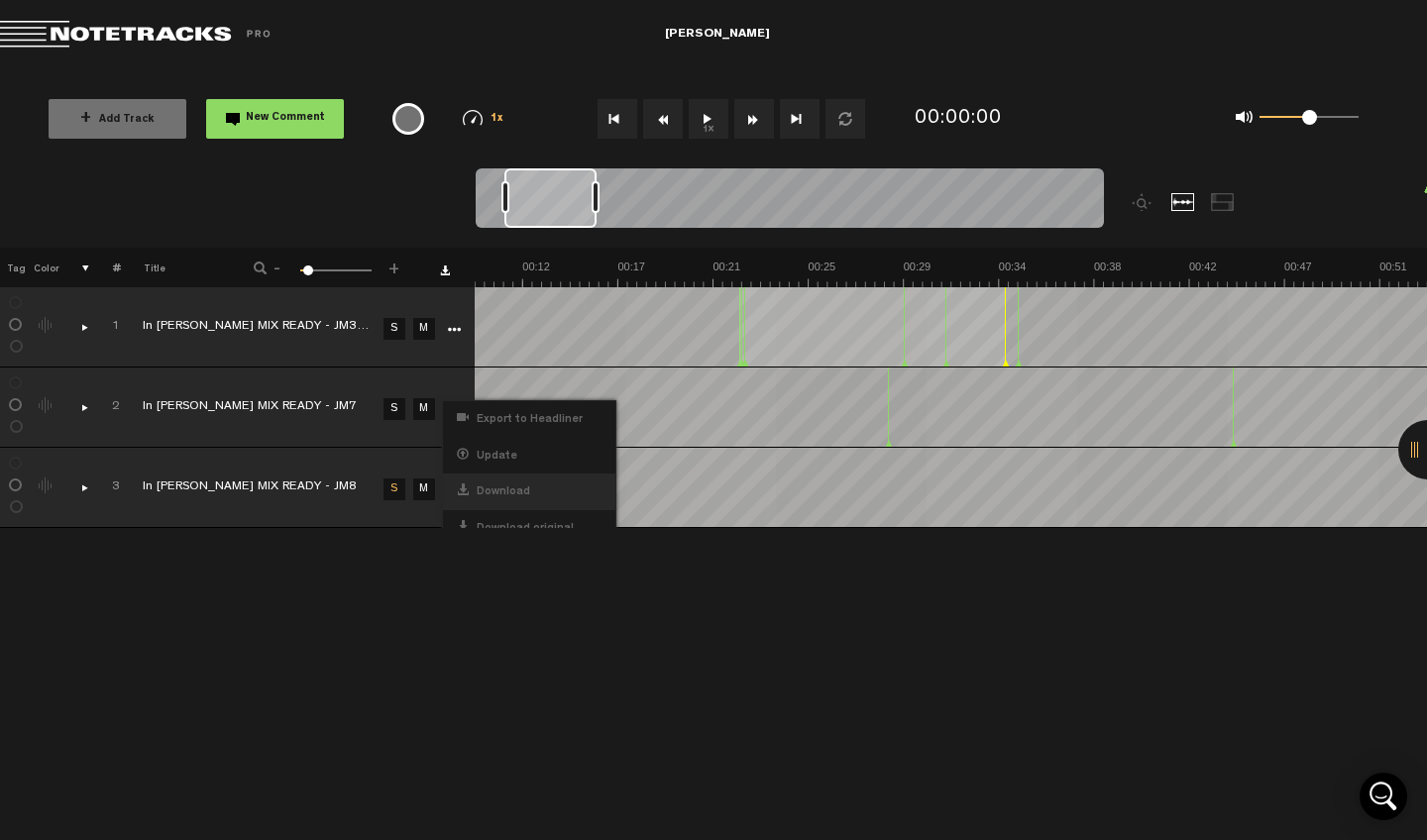 scroll, scrollTop: 0, scrollLeft: 1, axis: horizontal 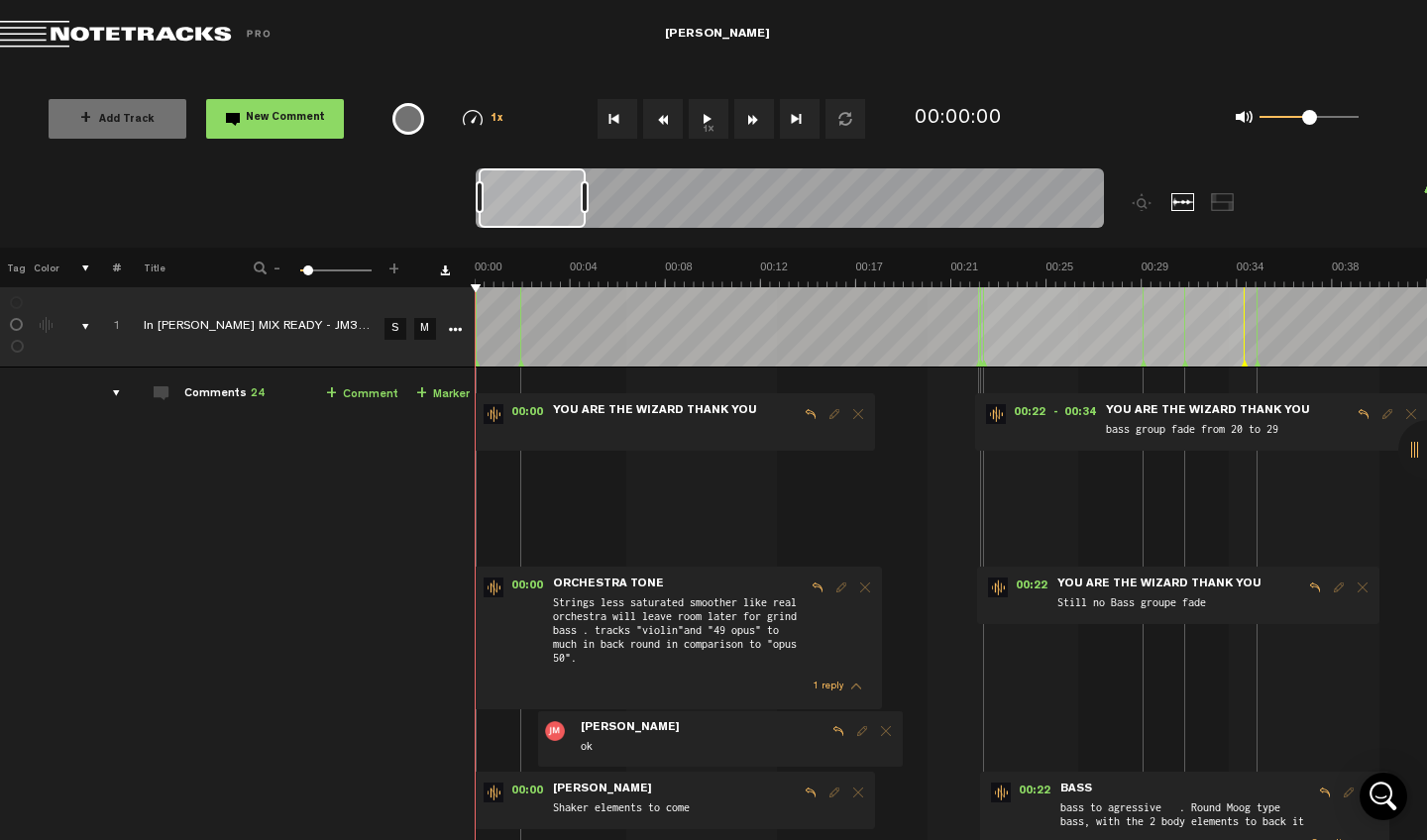 click at bounding box center (77, 327) 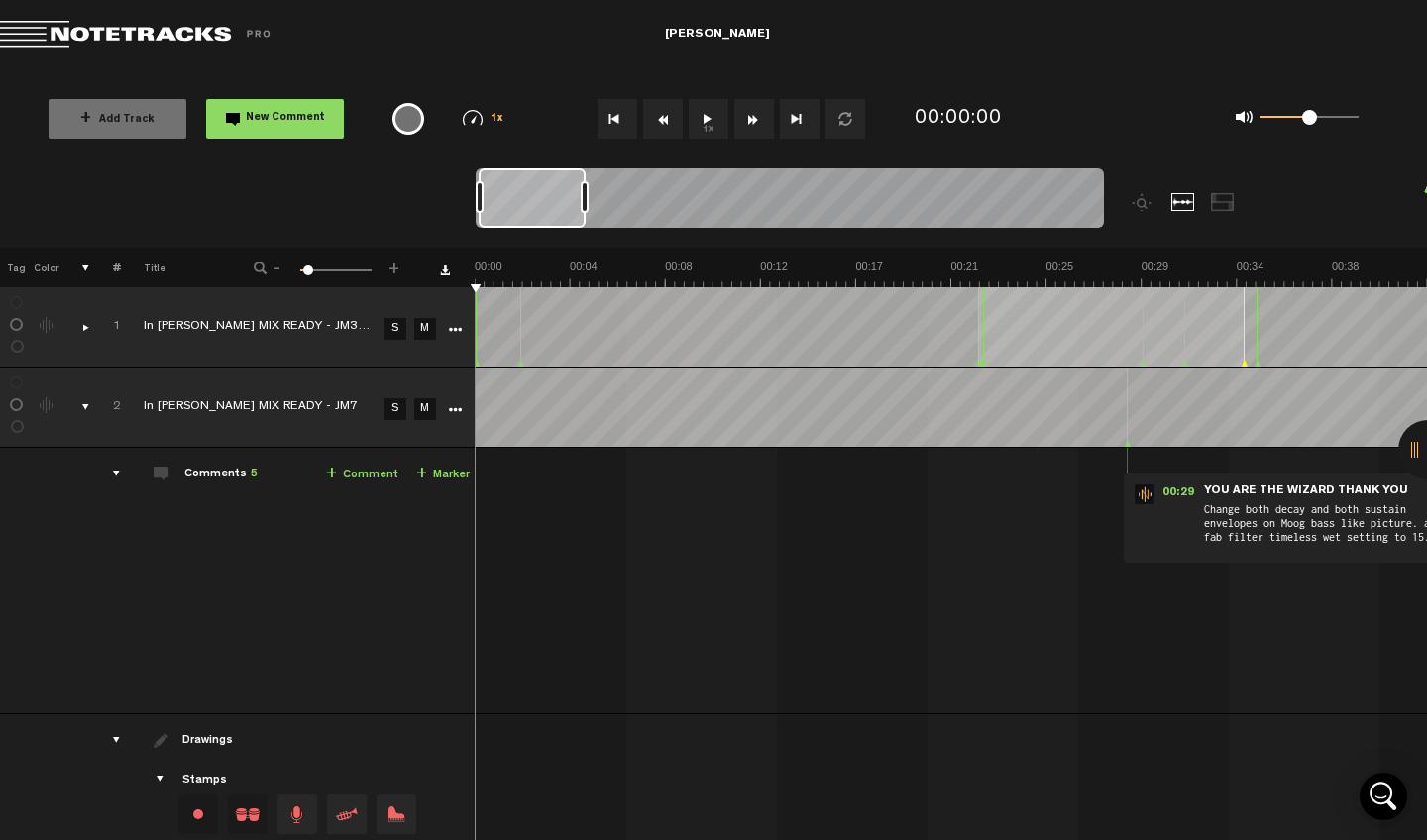 click on "2" at bounding box center (105, 407) 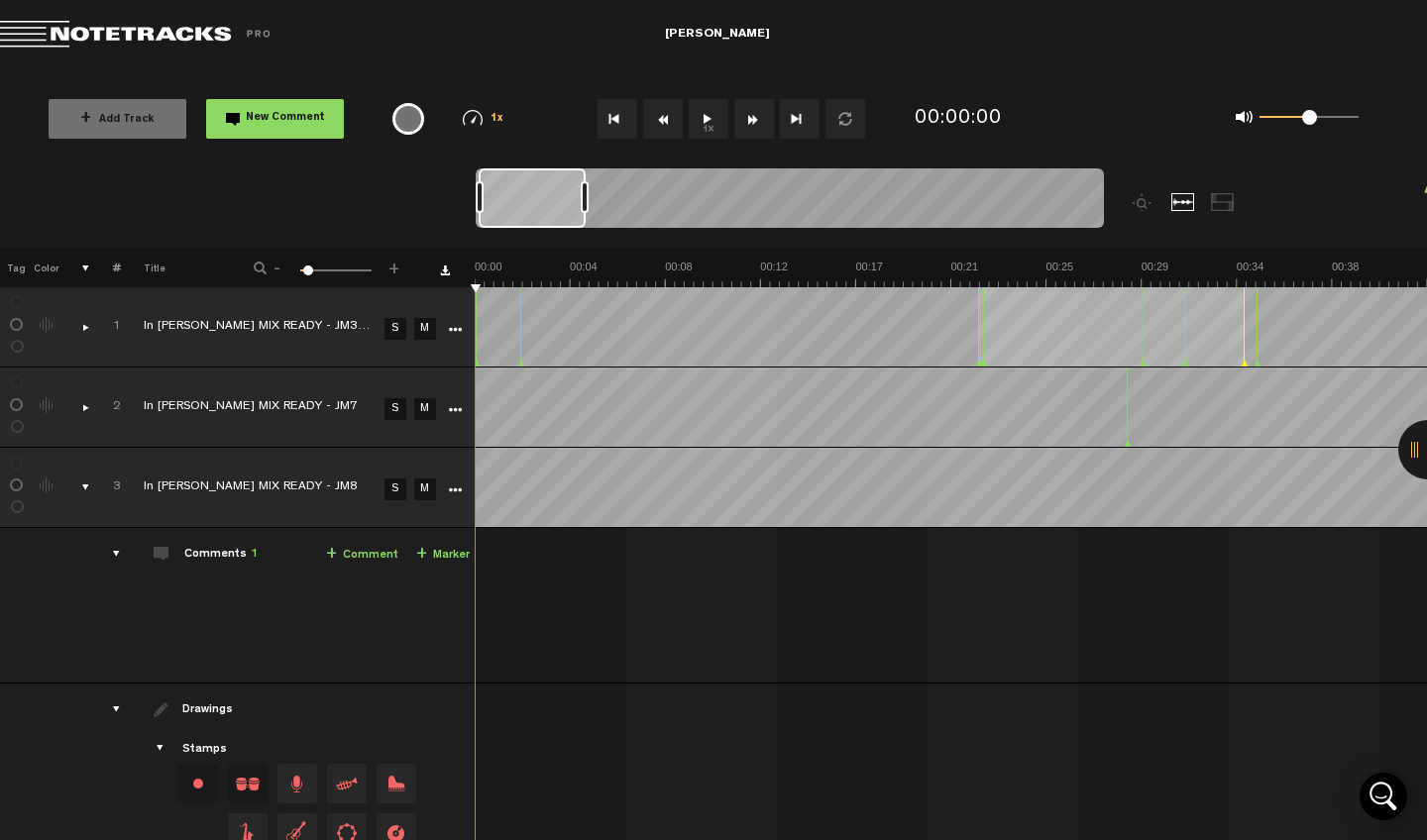 click at bounding box center [77, 487] 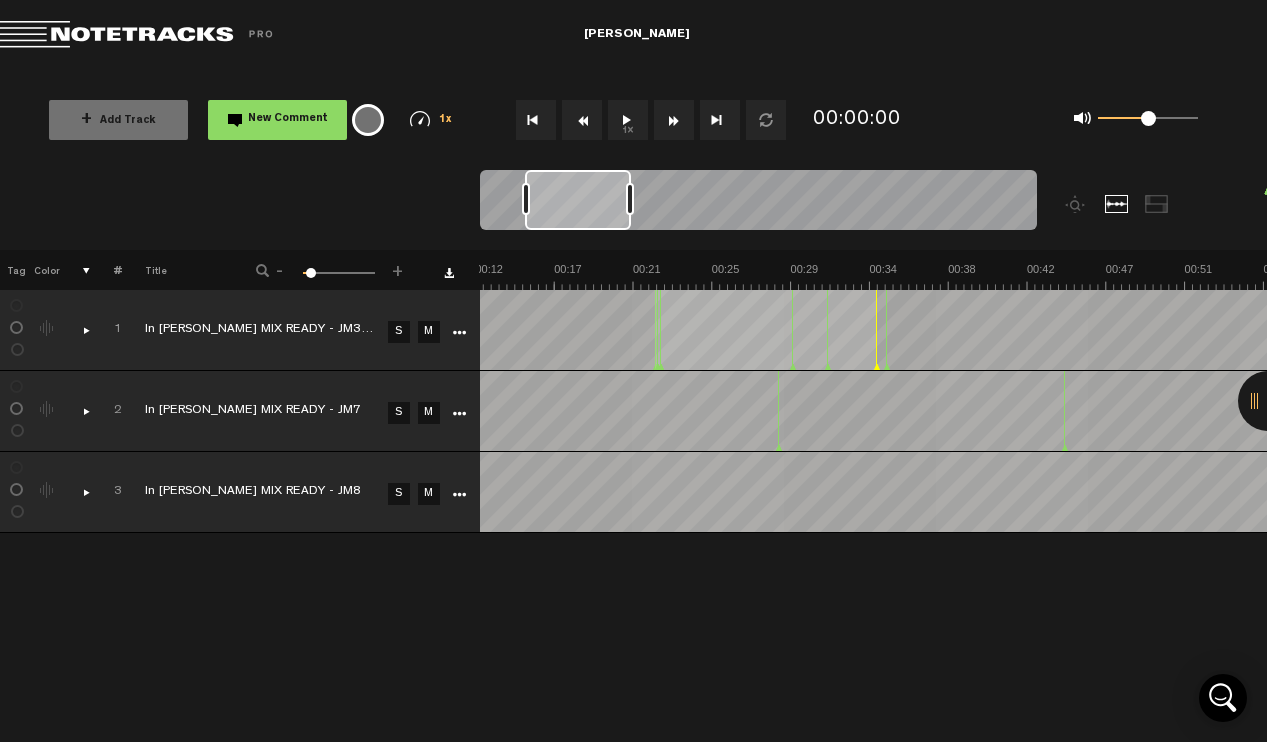 scroll, scrollTop: 0, scrollLeft: 9, axis: horizontal 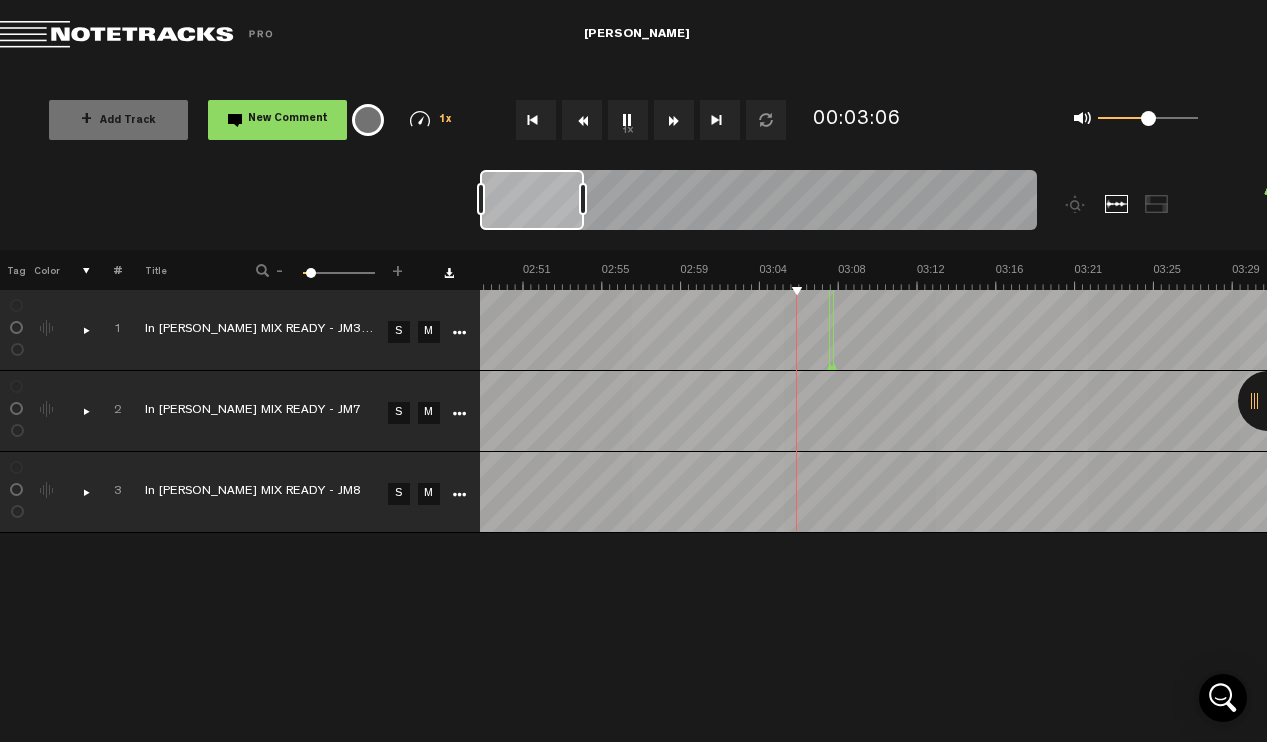drag, startPoint x: 843, startPoint y: 197, endPoint x: 481, endPoint y: 169, distance: 363.08127 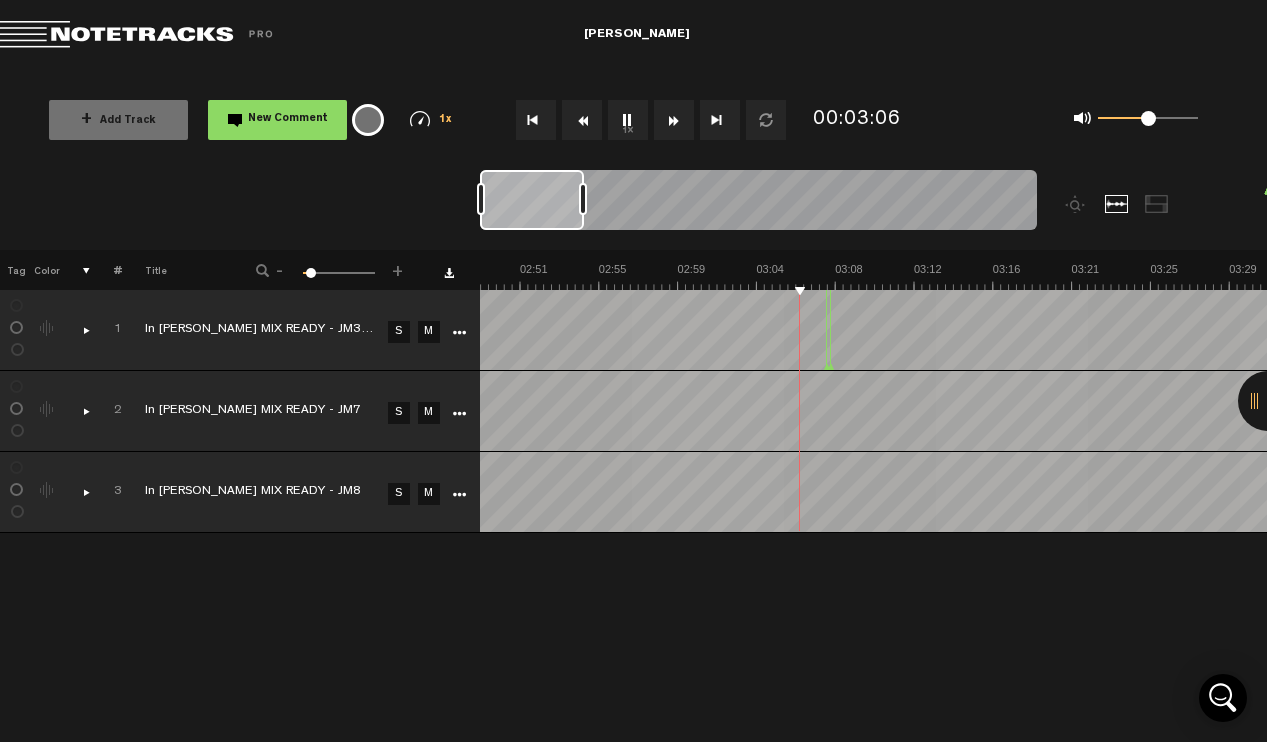 scroll, scrollTop: 0, scrollLeft: 3111, axis: horizontal 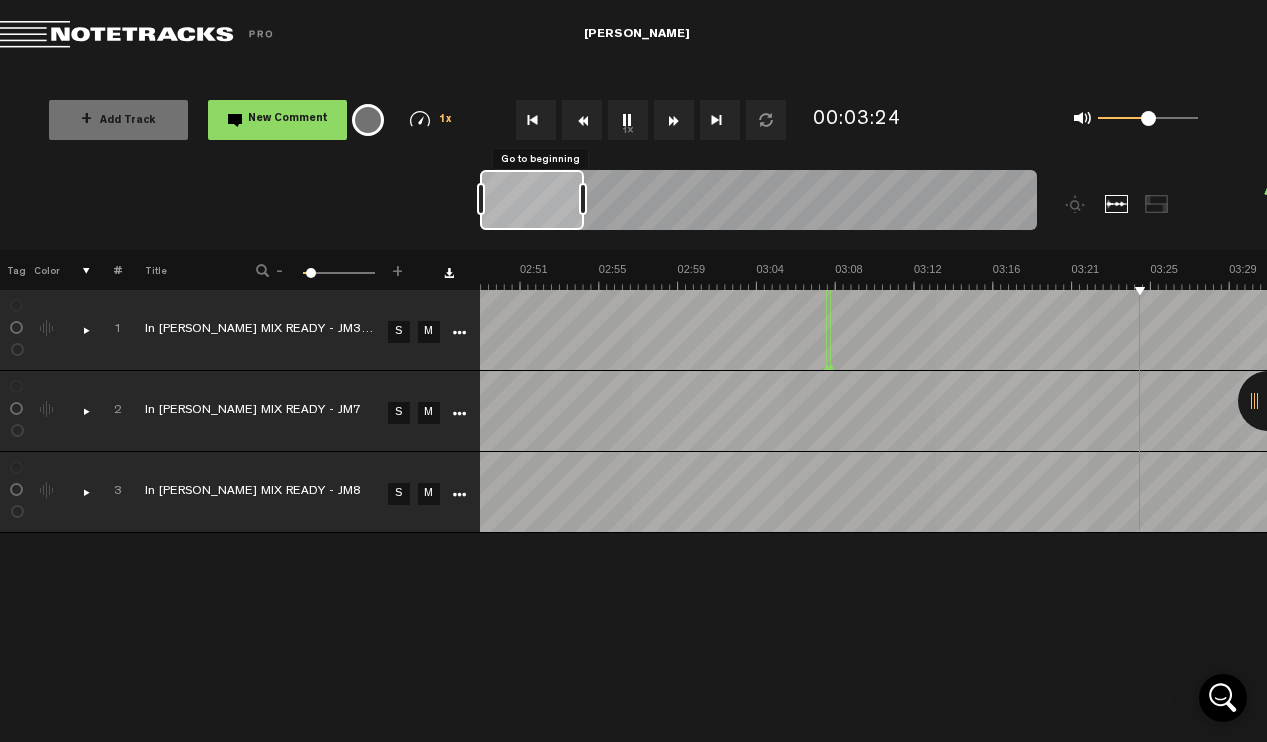 click at bounding box center (536, 120) 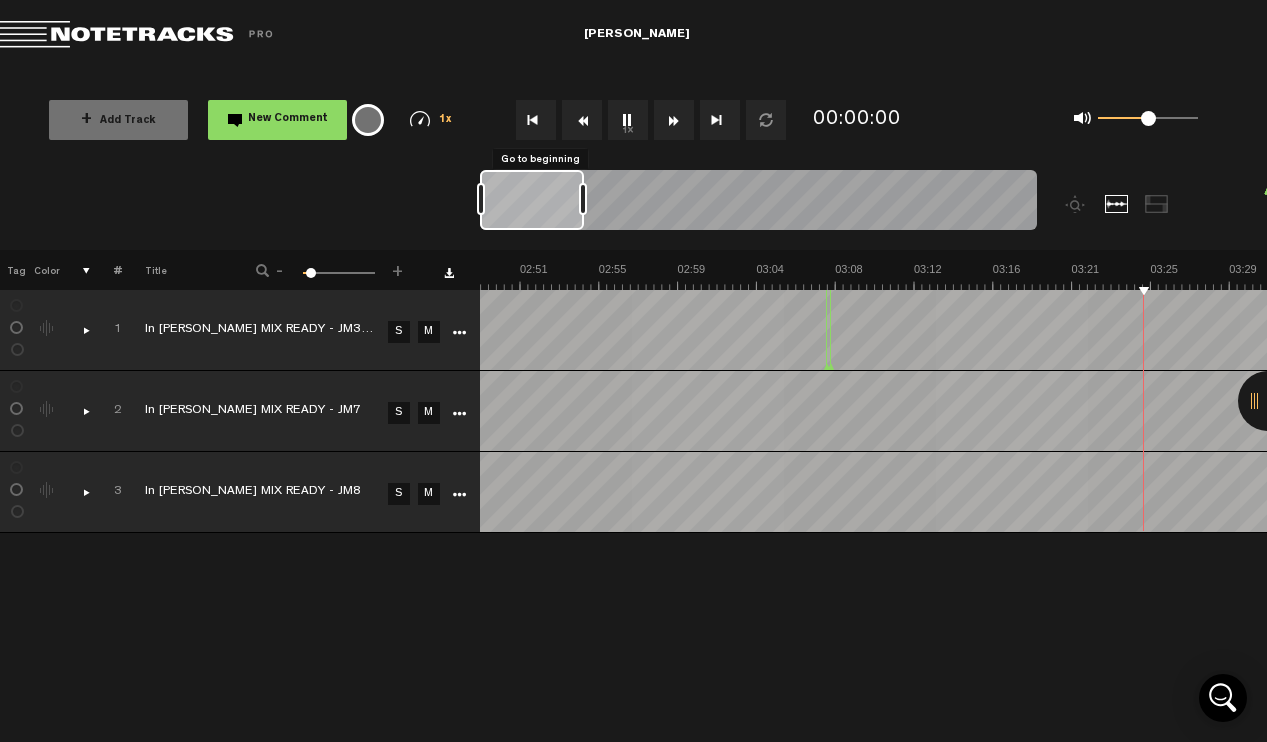 scroll, scrollTop: 0, scrollLeft: 0, axis: both 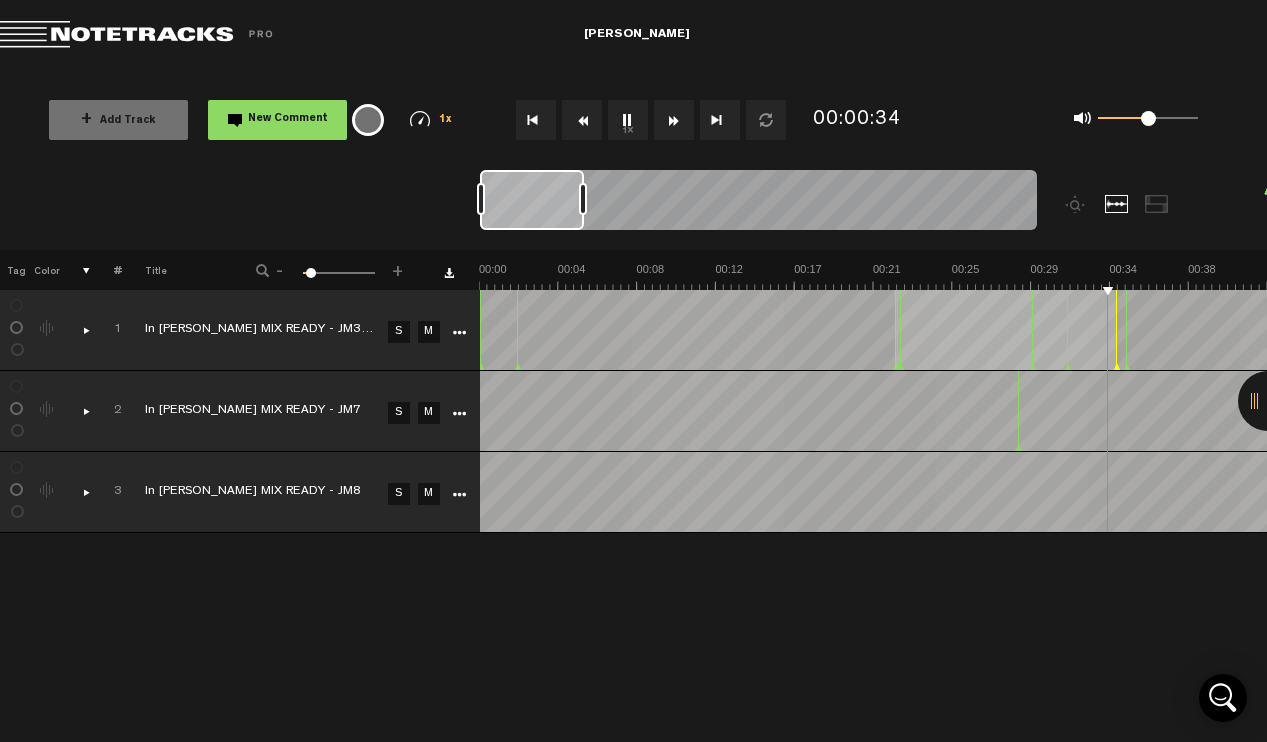 click on "M" at bounding box center (429, 413) 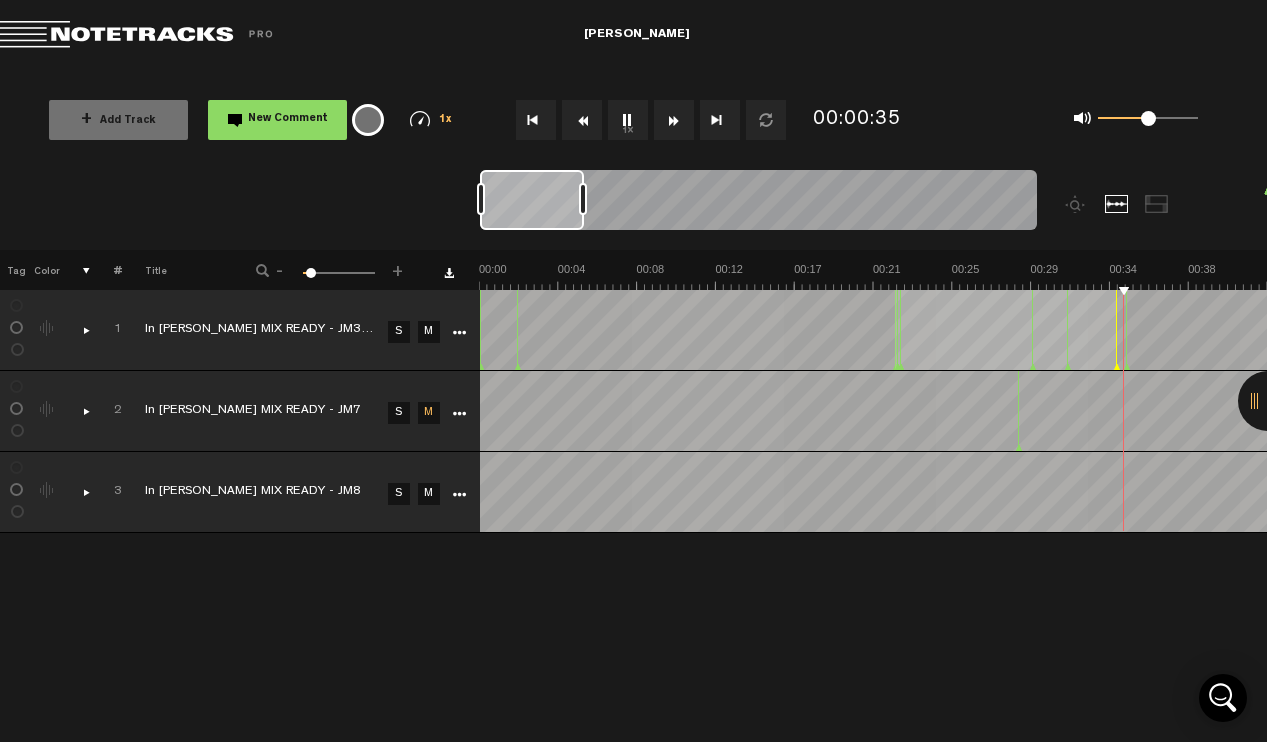 click on "M" at bounding box center [429, 332] 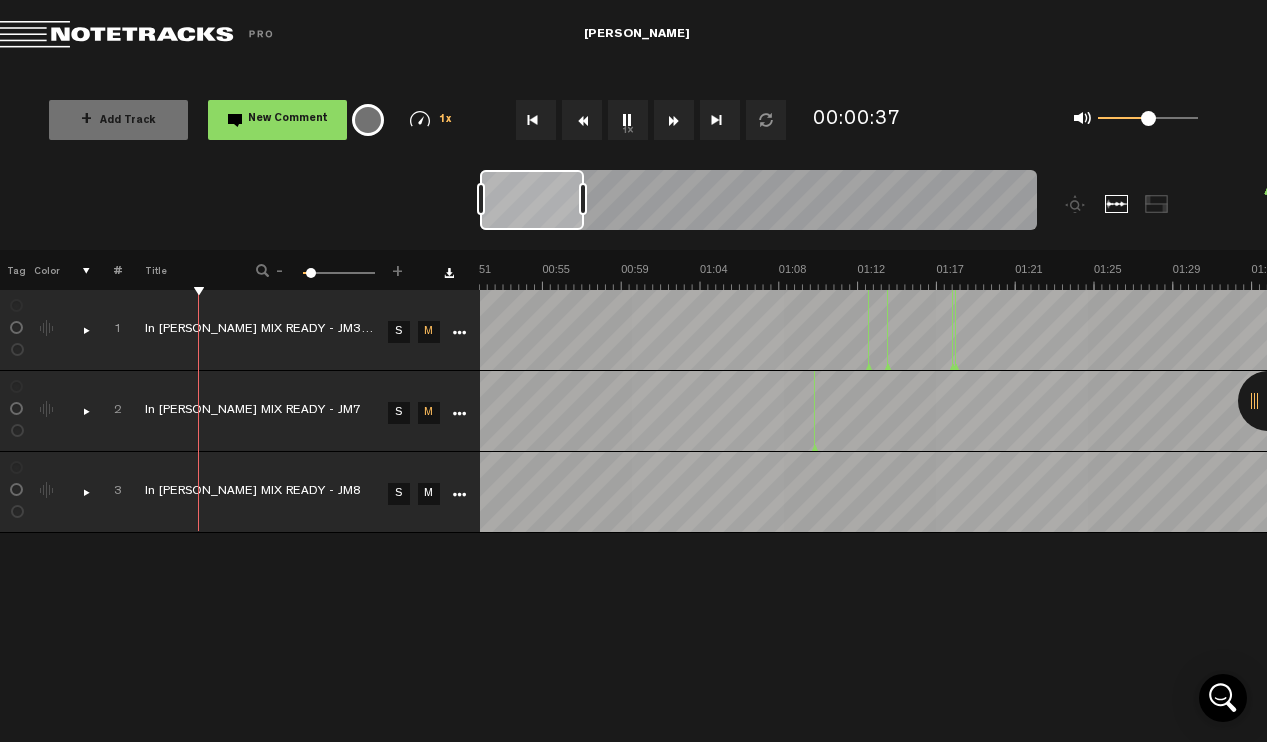 scroll, scrollTop: 0, scrollLeft: 2, axis: horizontal 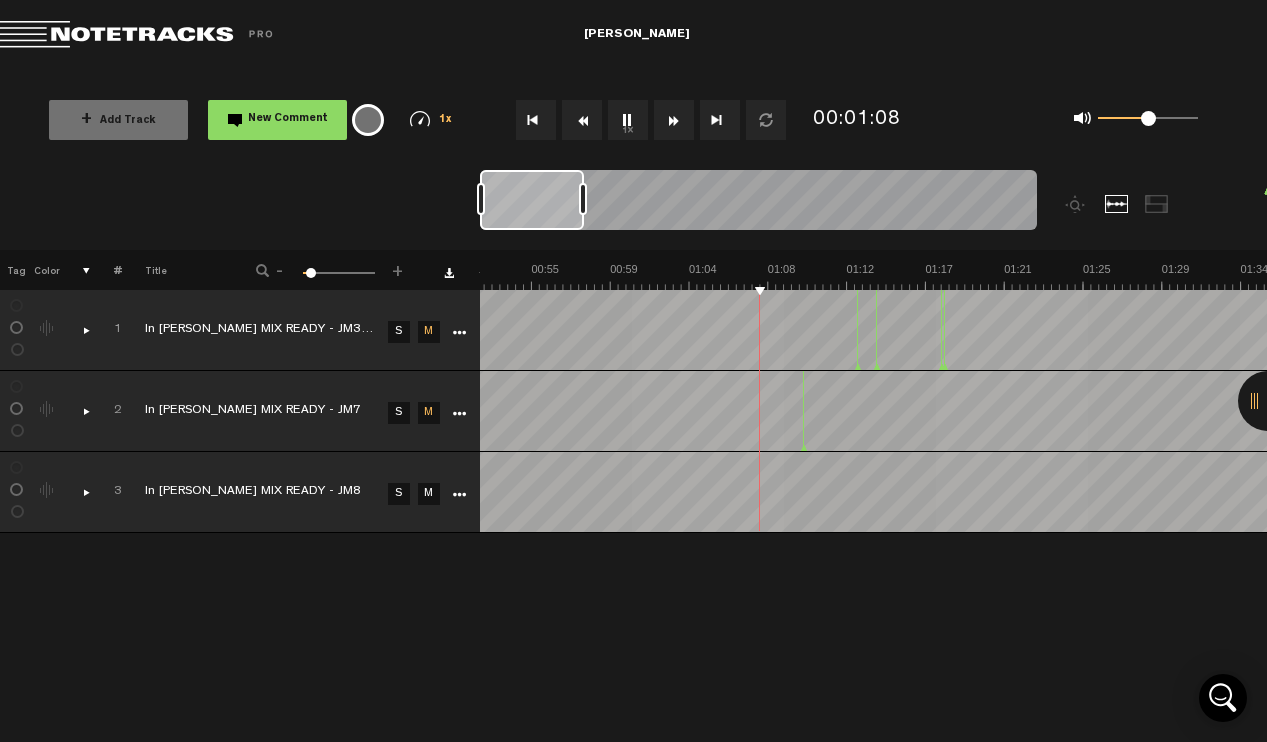 click on "New Comment" at bounding box center (277, 120) 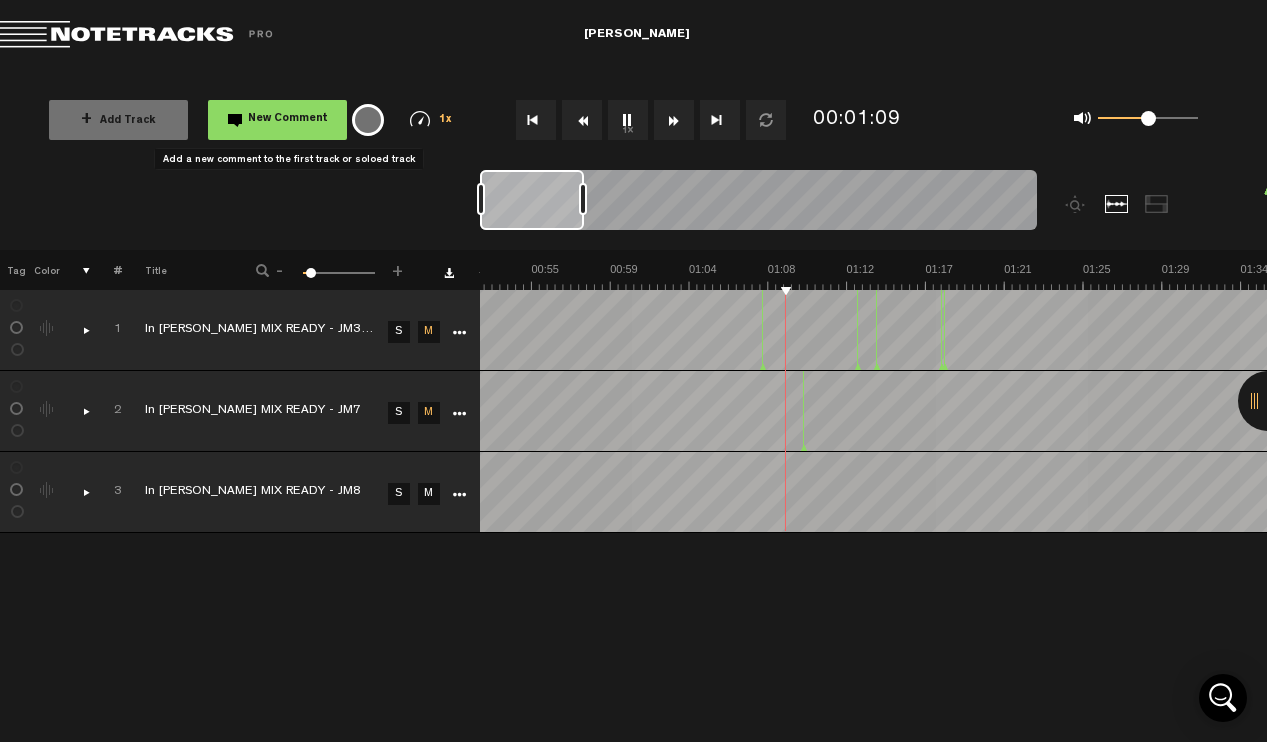 click on "New Comment" at bounding box center (277, 120) 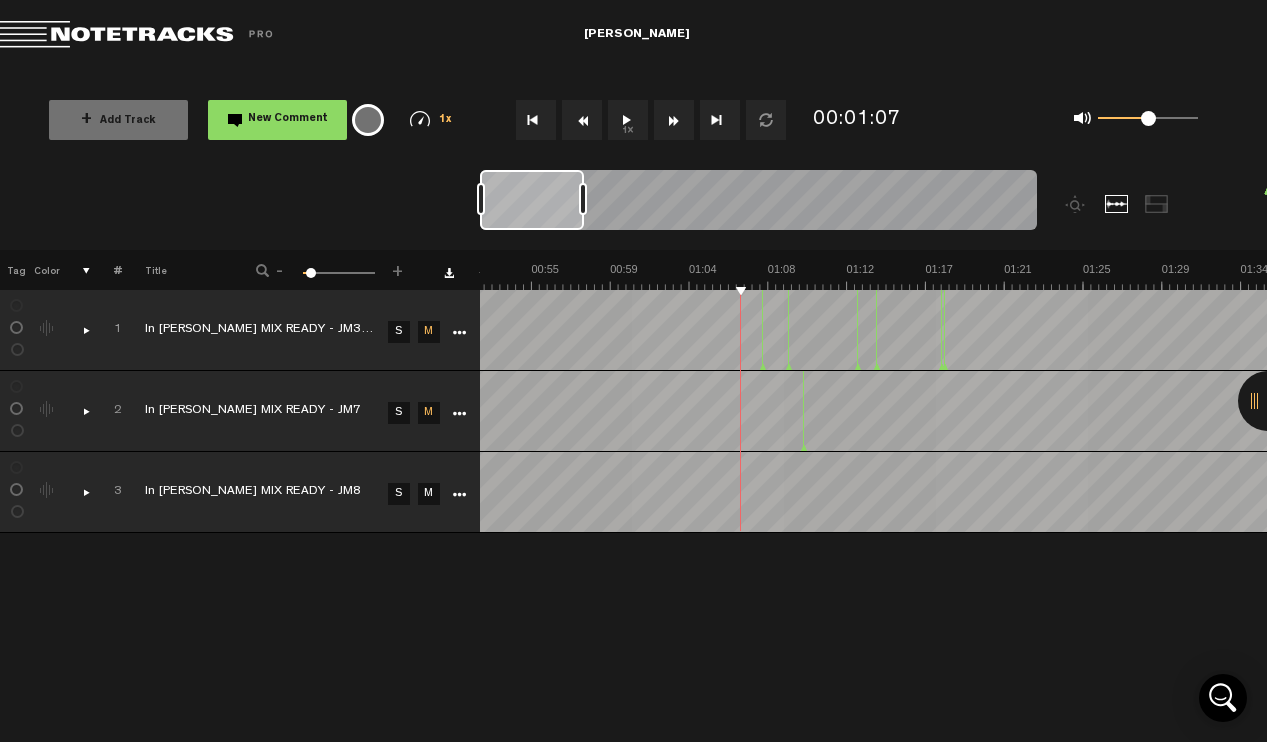 click at bounding box center [78, 492] 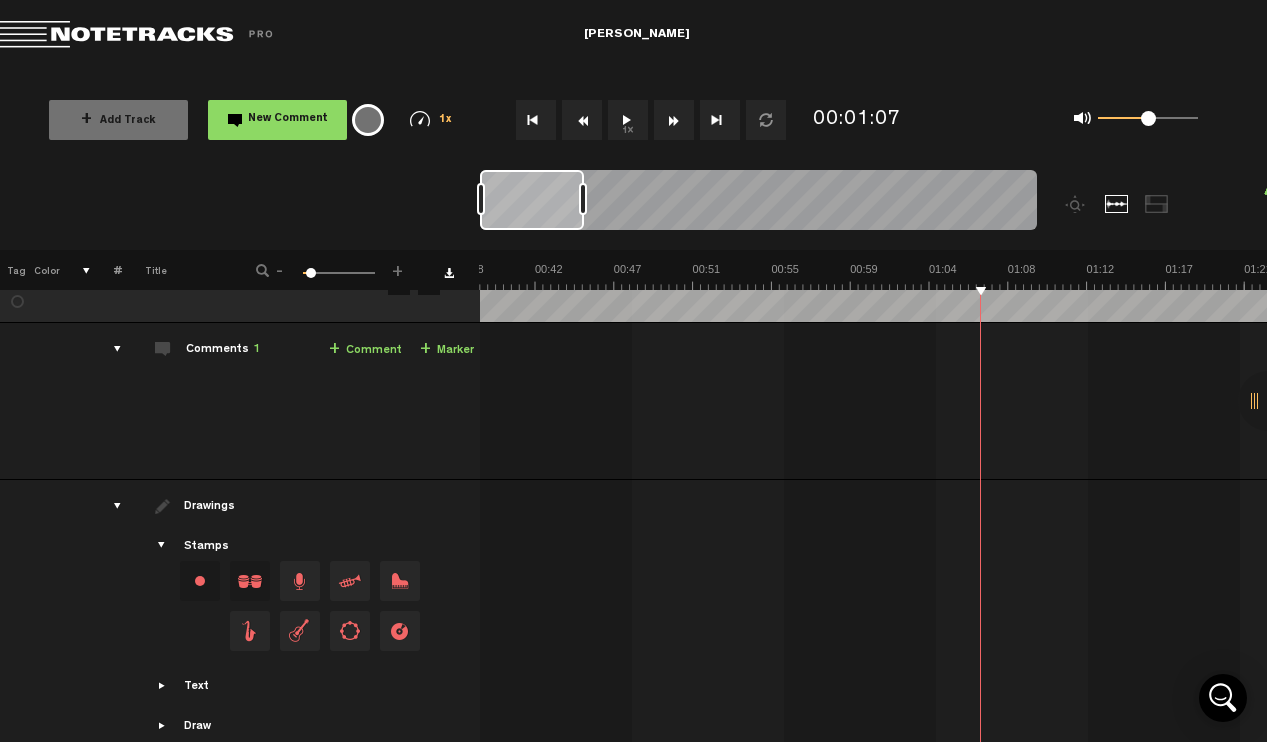 scroll, scrollTop: 228, scrollLeft: 0, axis: vertical 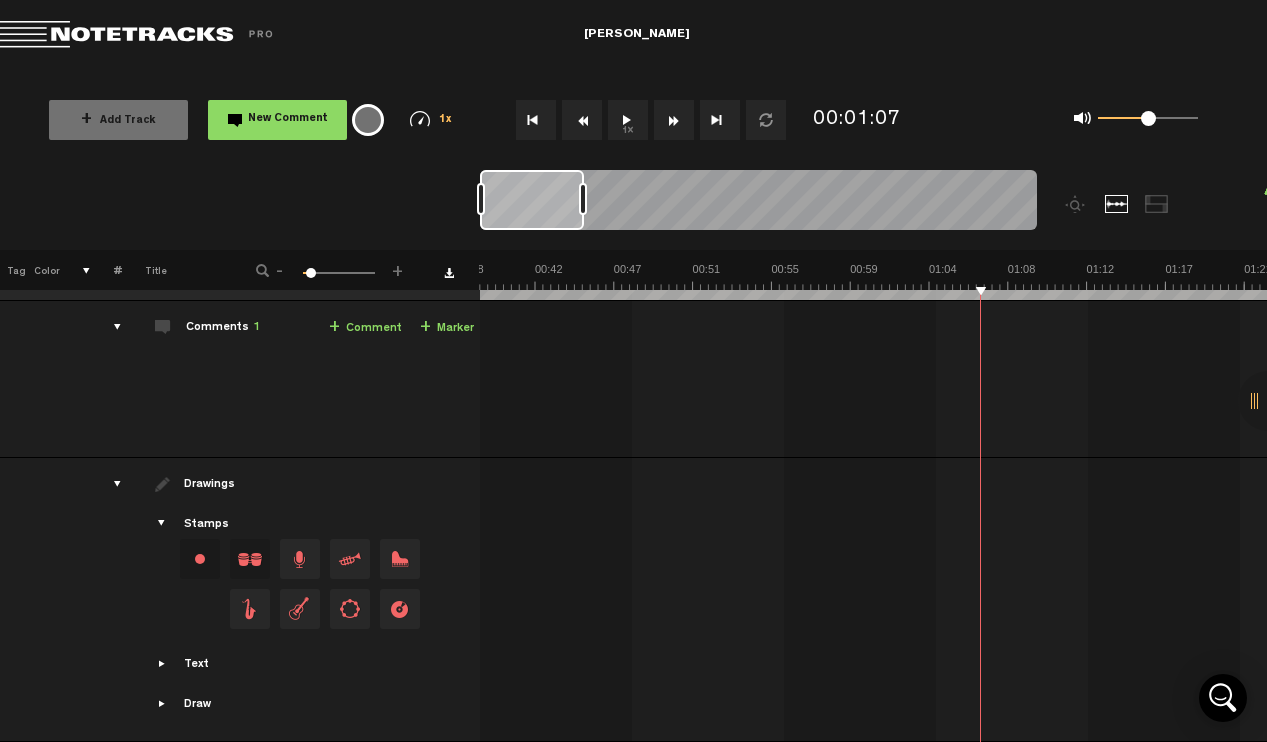 click on "New Comment" at bounding box center (288, 119) 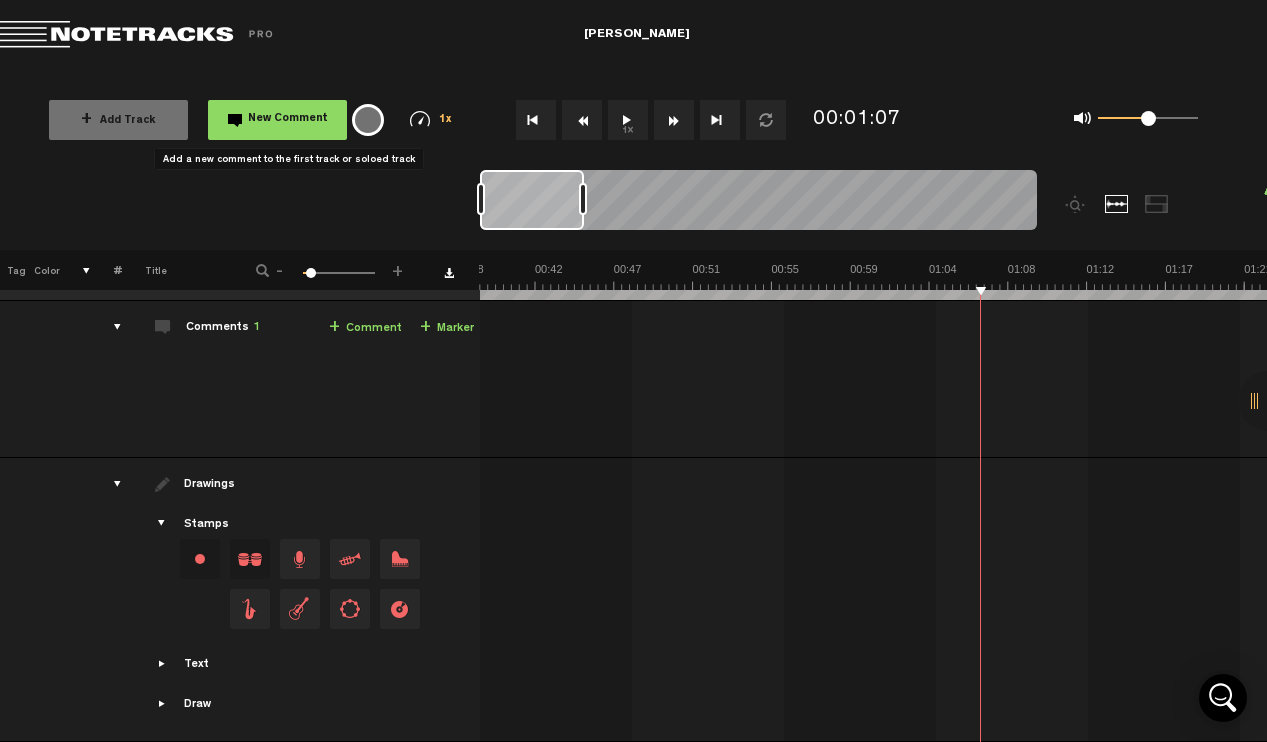 click on "New Comment" at bounding box center (288, 119) 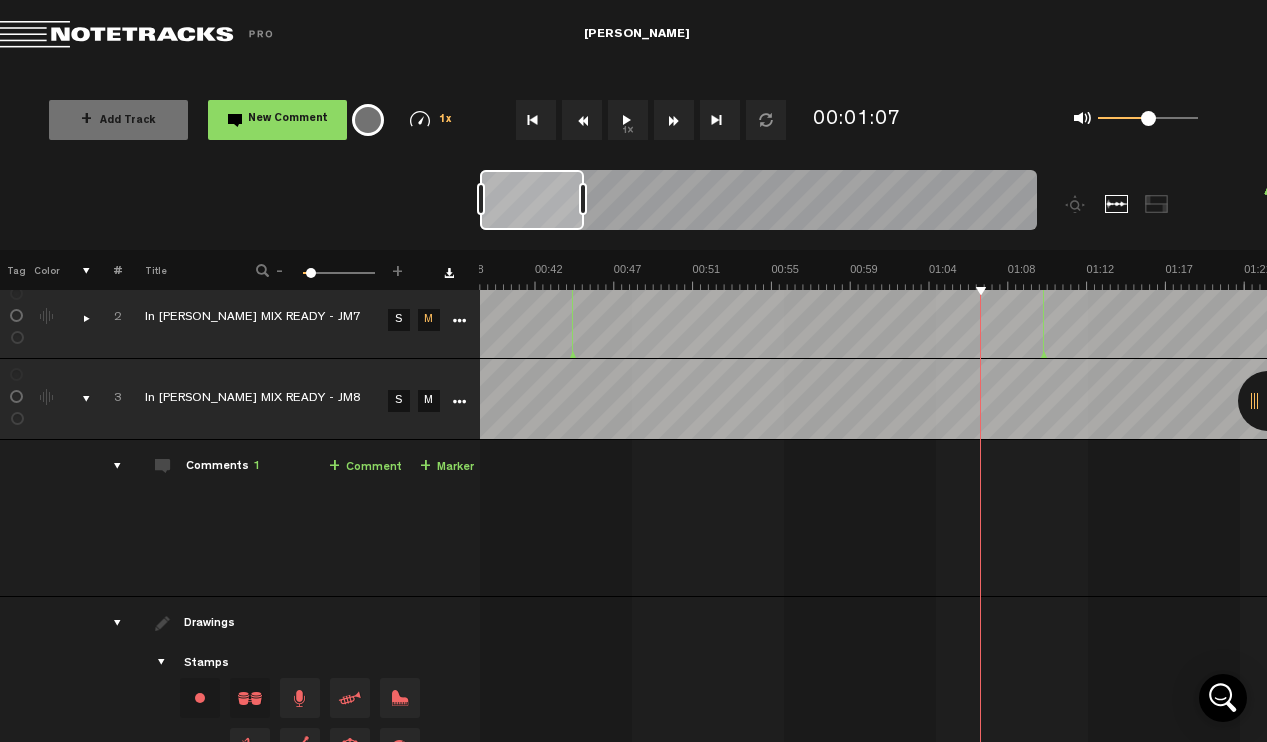 scroll, scrollTop: 69, scrollLeft: 0, axis: vertical 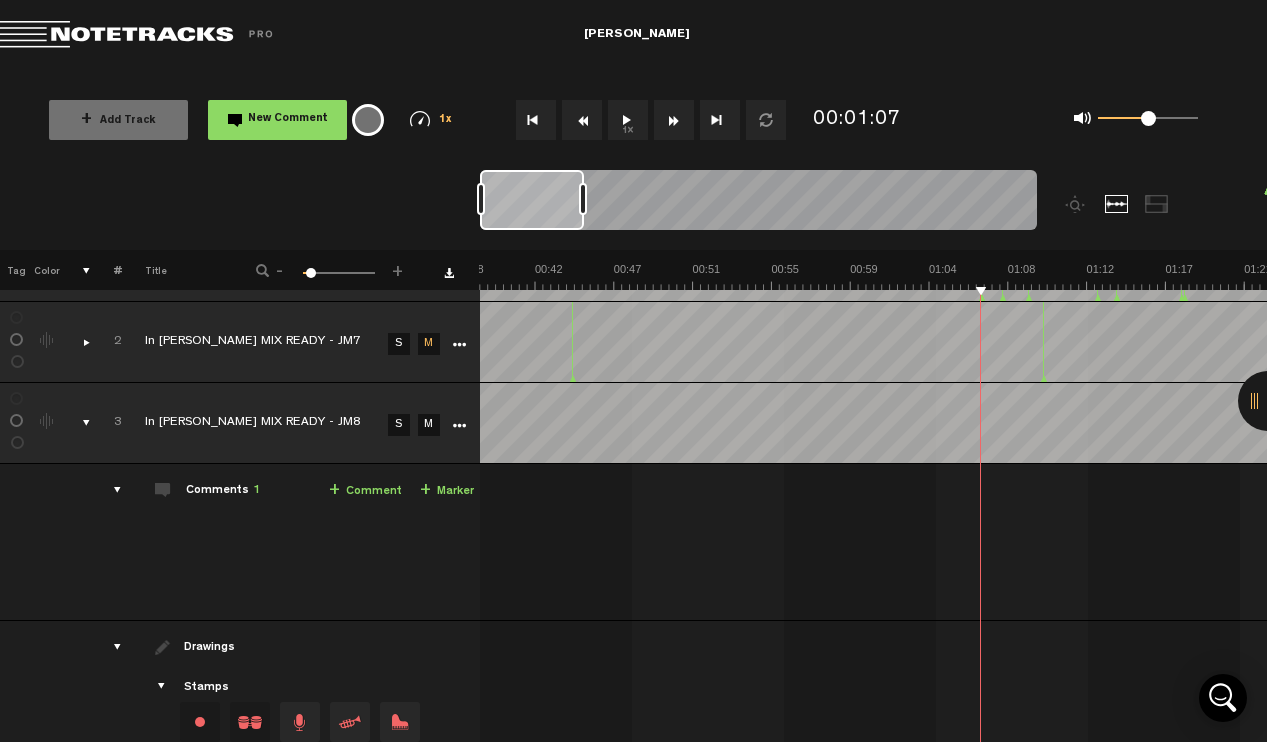 click on "Comments  1" at bounding box center [223, 491] 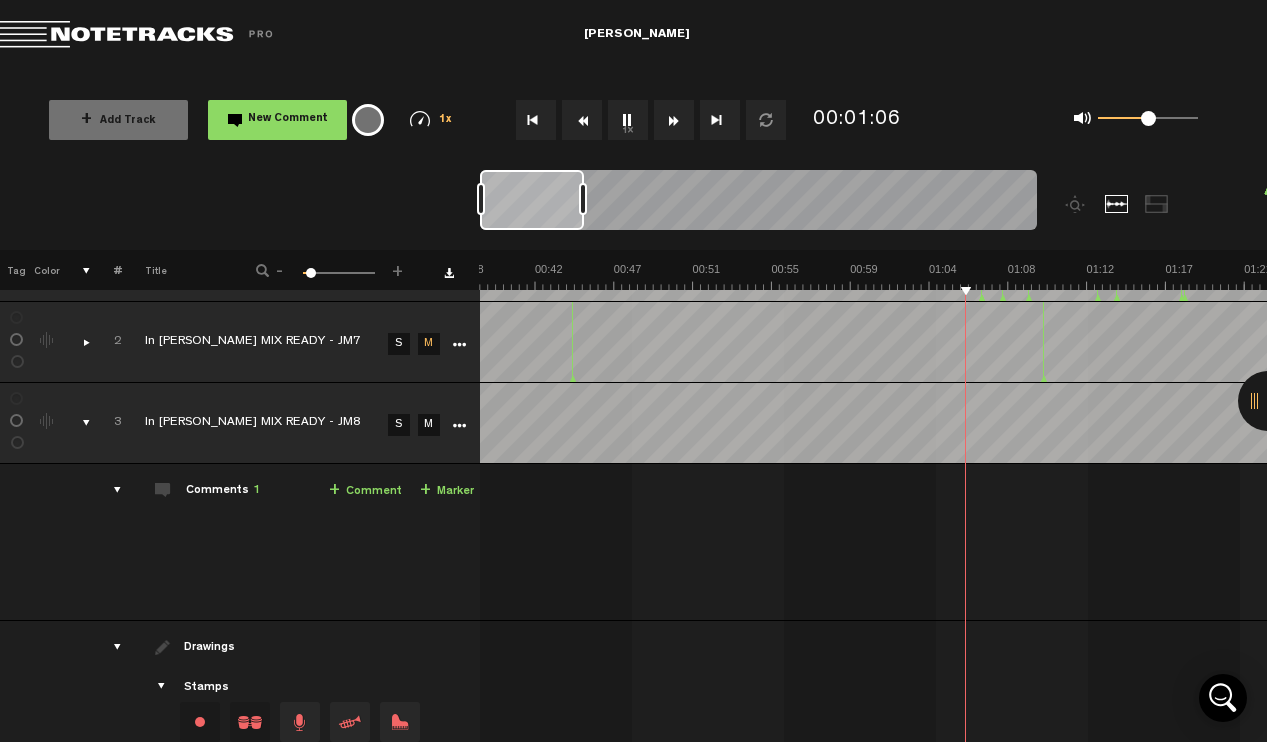 click on "+ Comment" at bounding box center (365, 491) 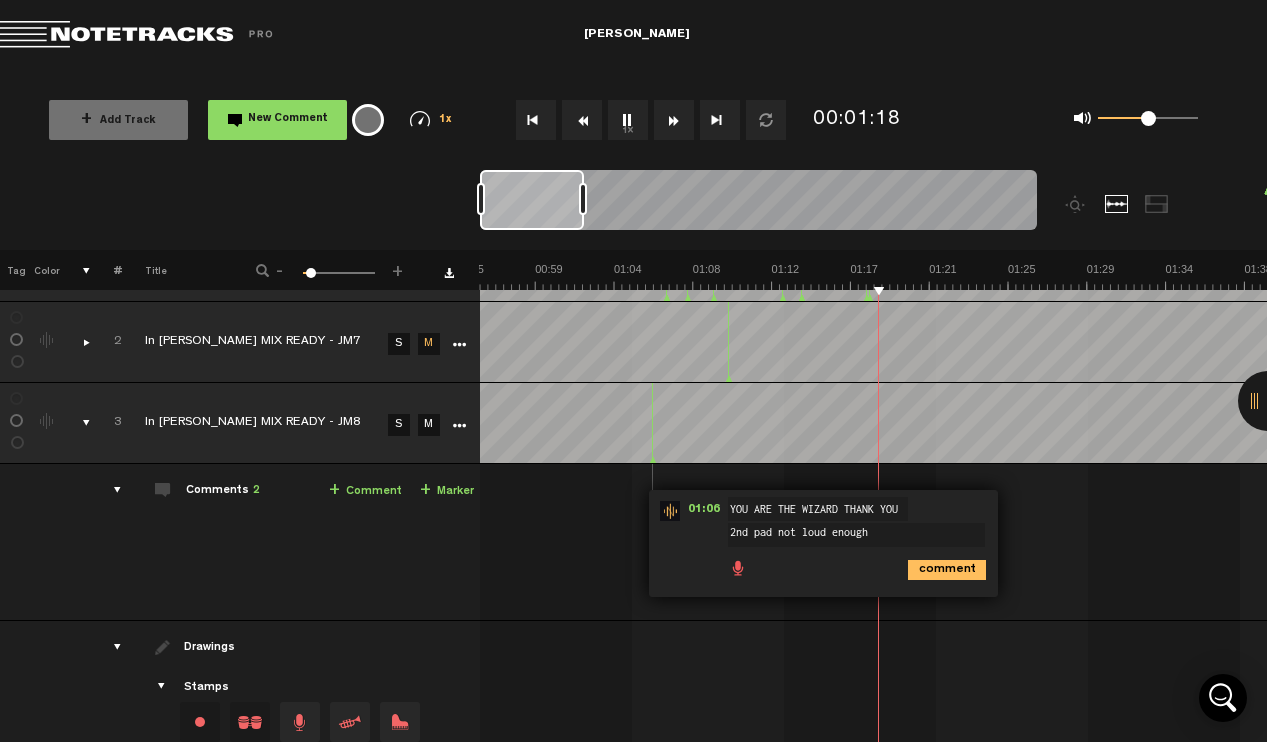 scroll, scrollTop: 0, scrollLeft: 1047, axis: horizontal 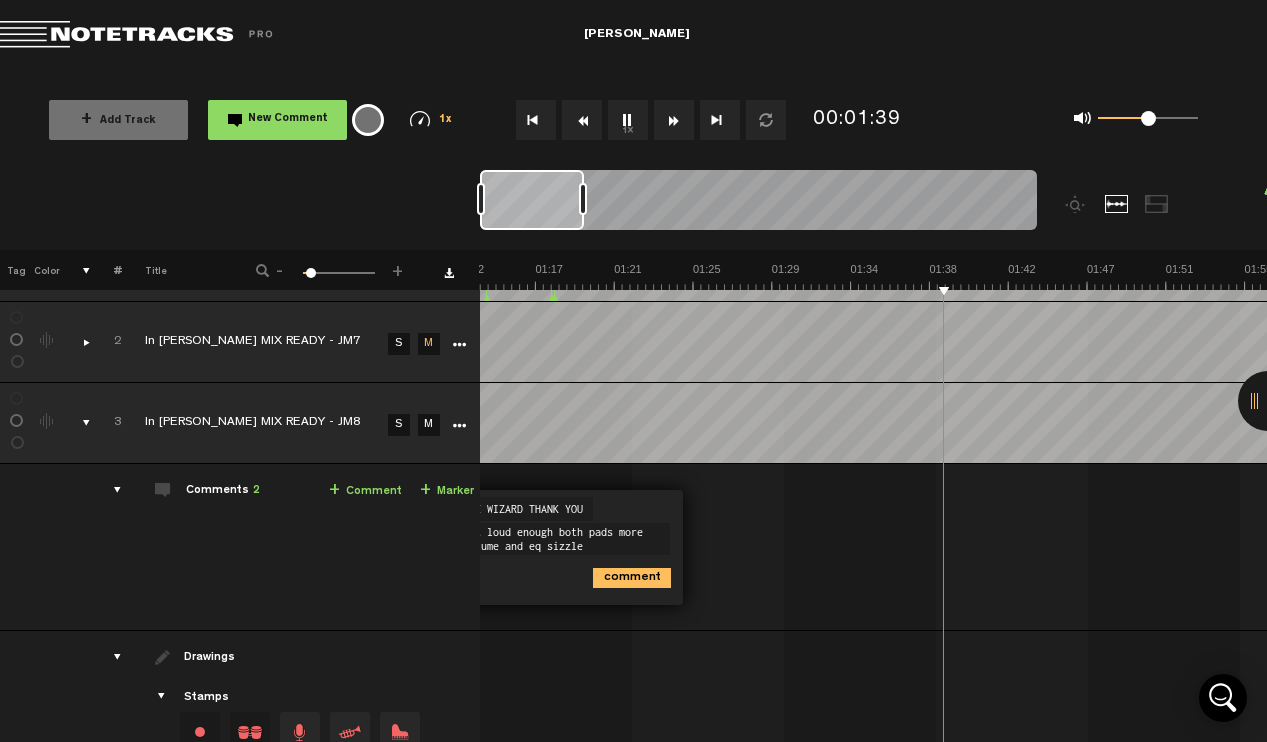 type on "2nd pad not loud enough both pads more present volume and eq sizzle" 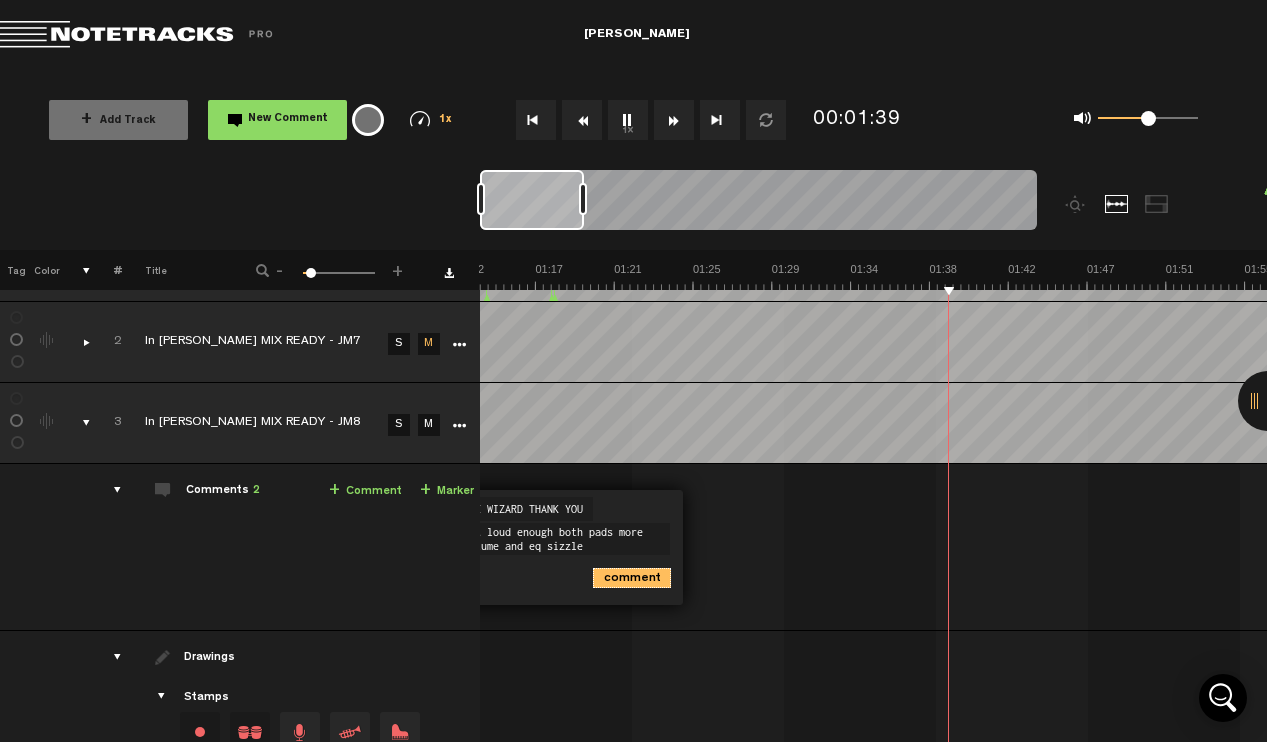 click on "comment" at bounding box center [632, 578] 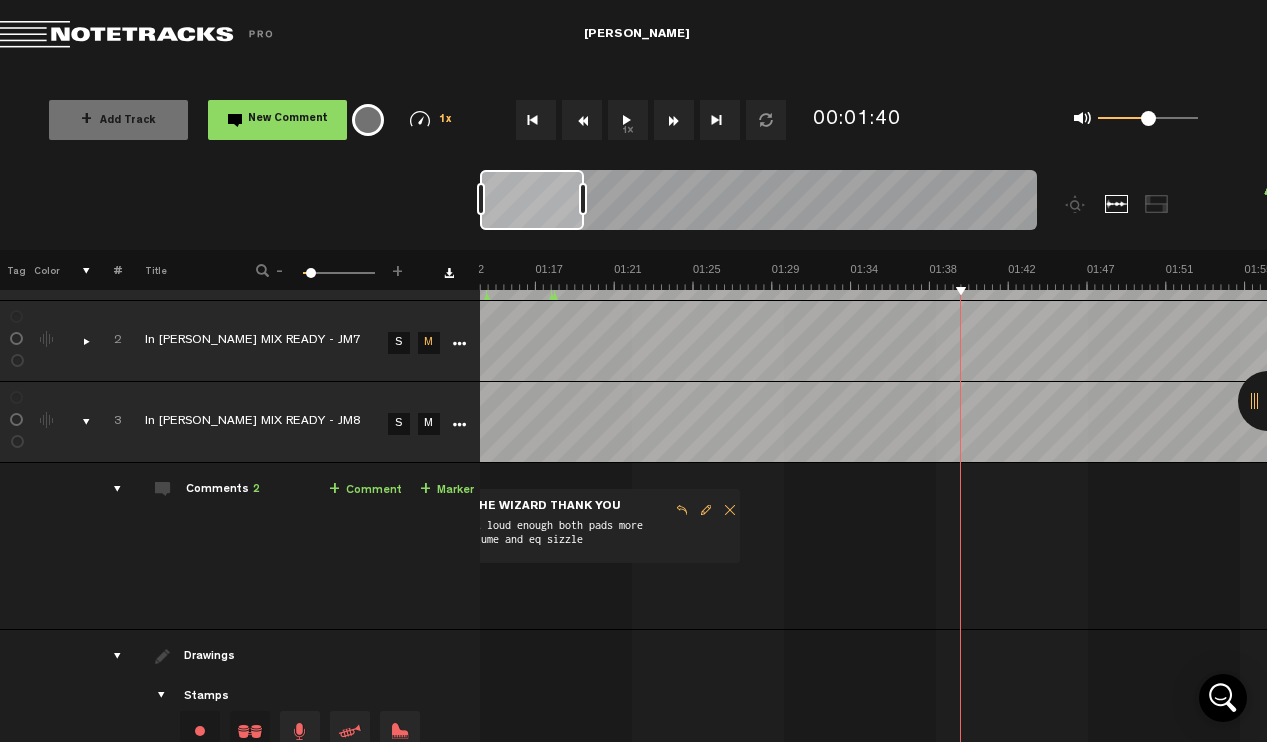 scroll, scrollTop: 72, scrollLeft: 20, axis: both 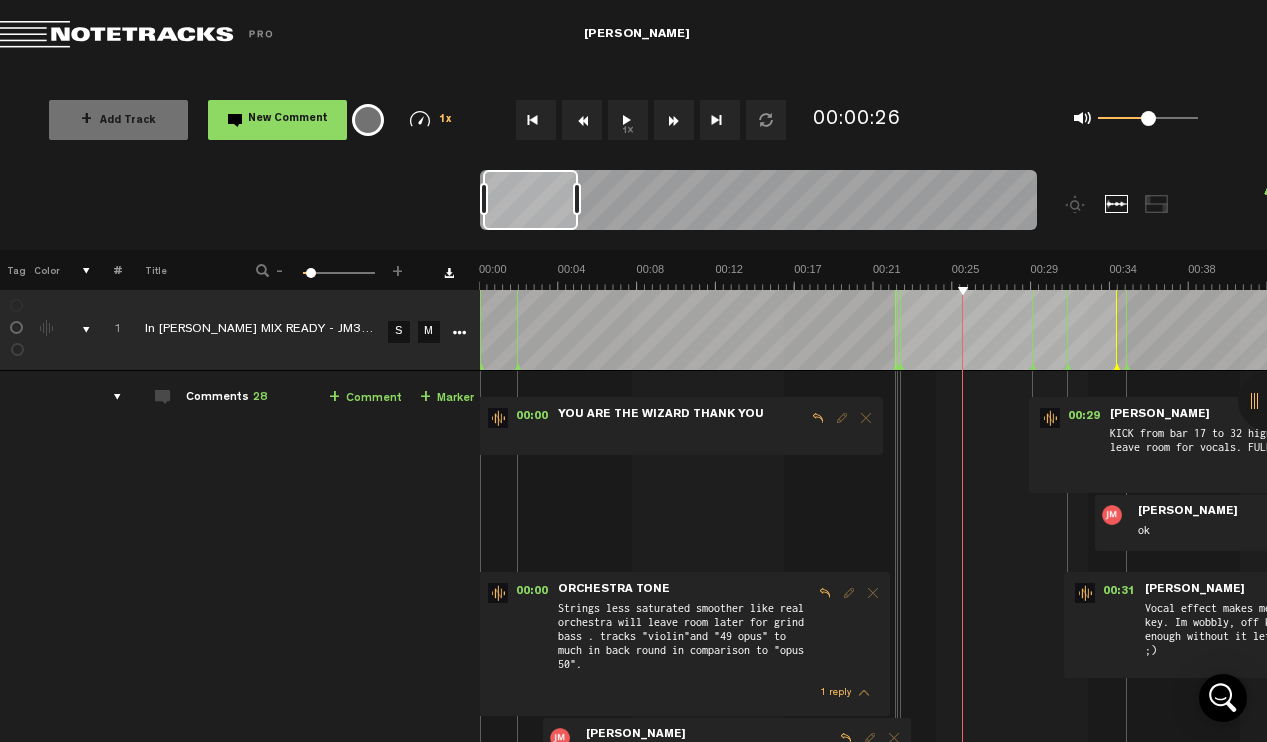 click on "1" at bounding box center (106, 330) 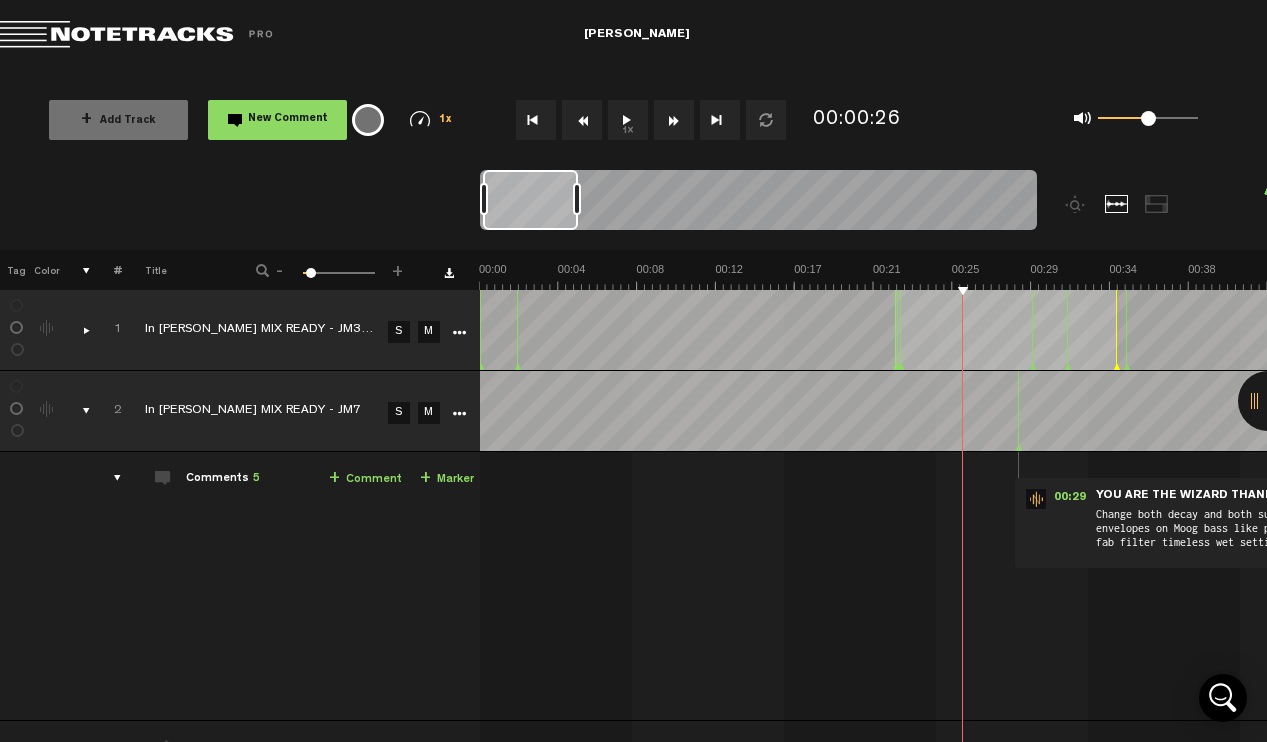 click on "S" at bounding box center [399, 413] 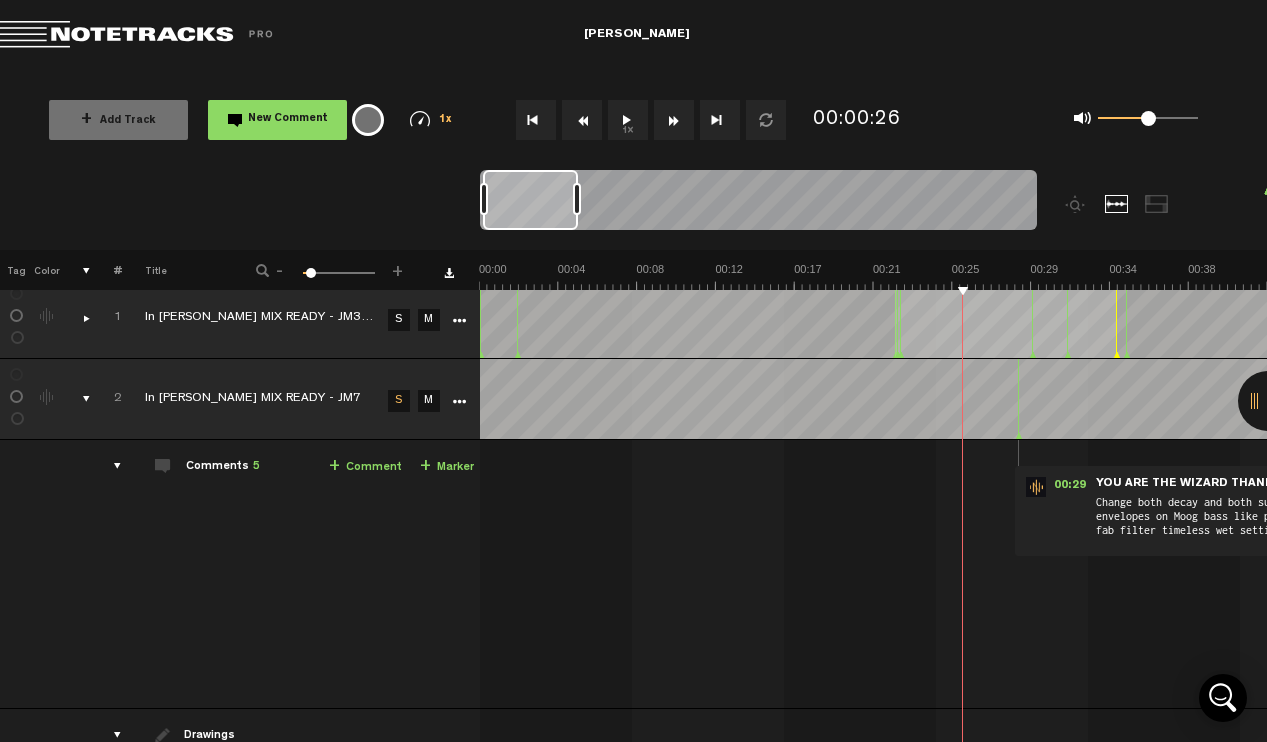 scroll, scrollTop: 9, scrollLeft: 0, axis: vertical 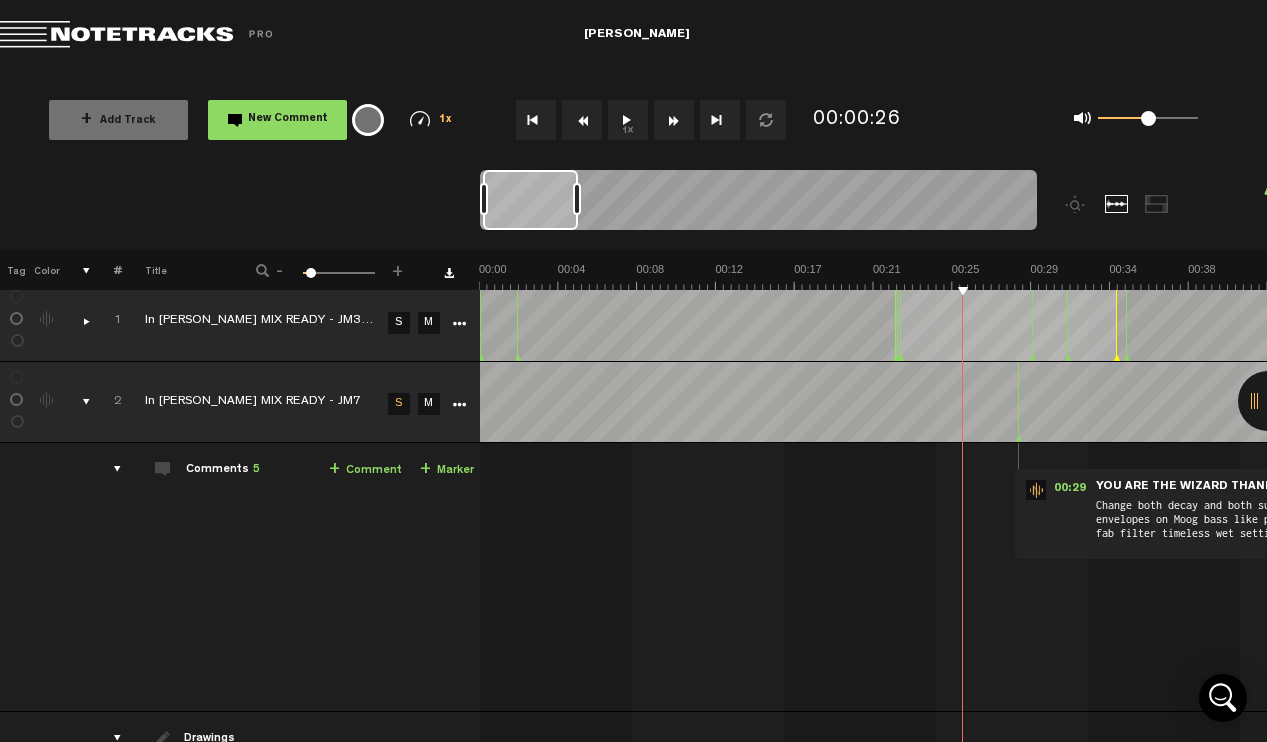 click on "M" at bounding box center [429, 404] 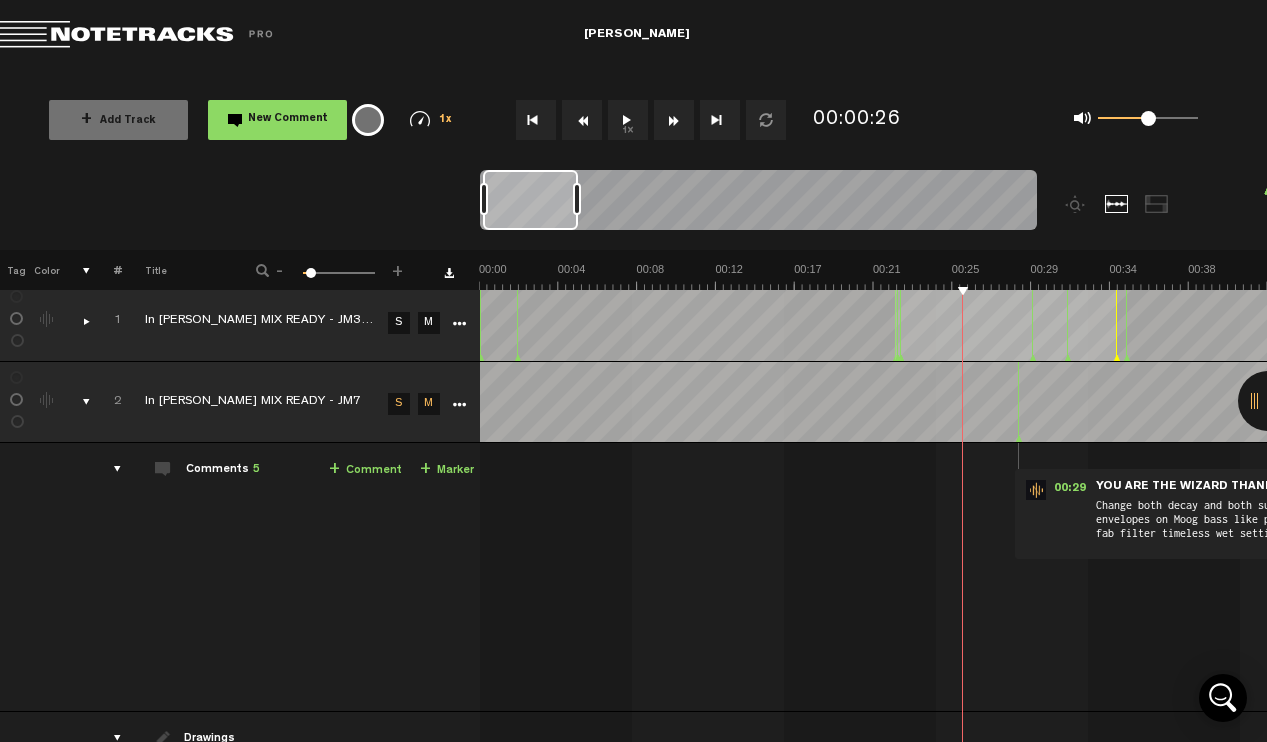 click on "S" at bounding box center [399, 404] 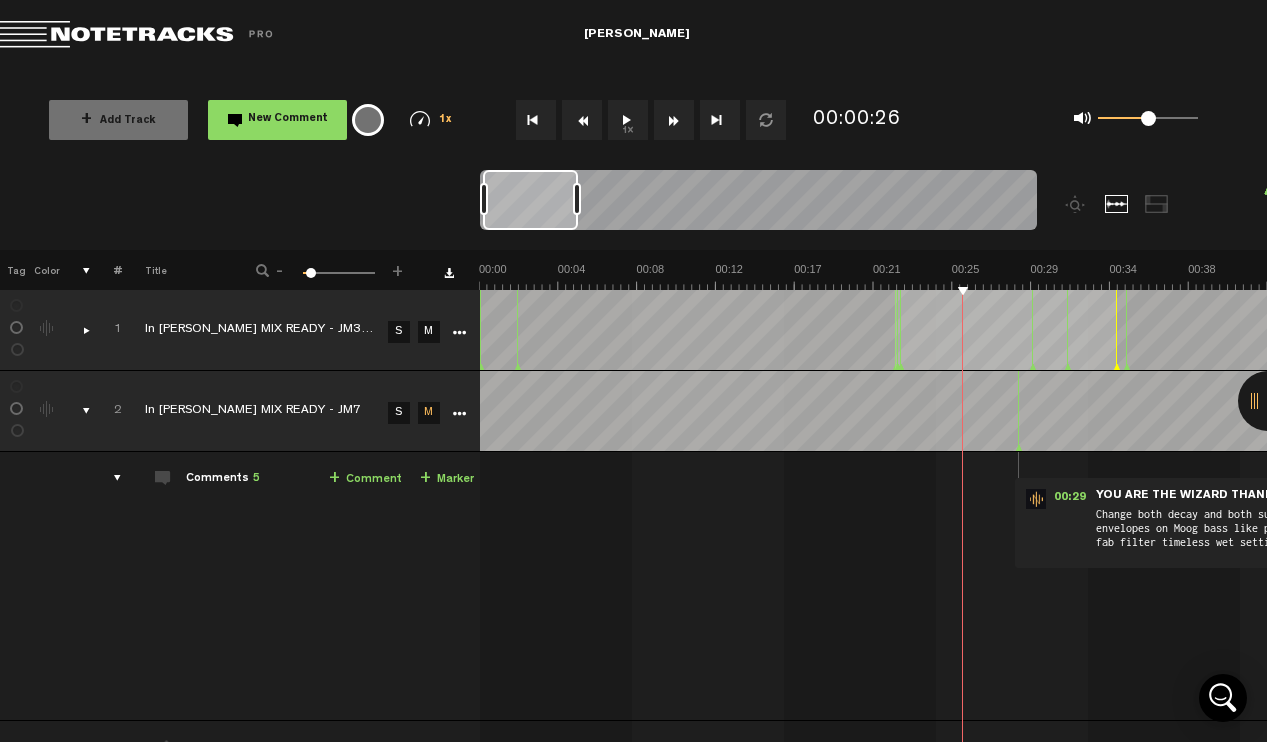 scroll, scrollTop: 0, scrollLeft: 0, axis: both 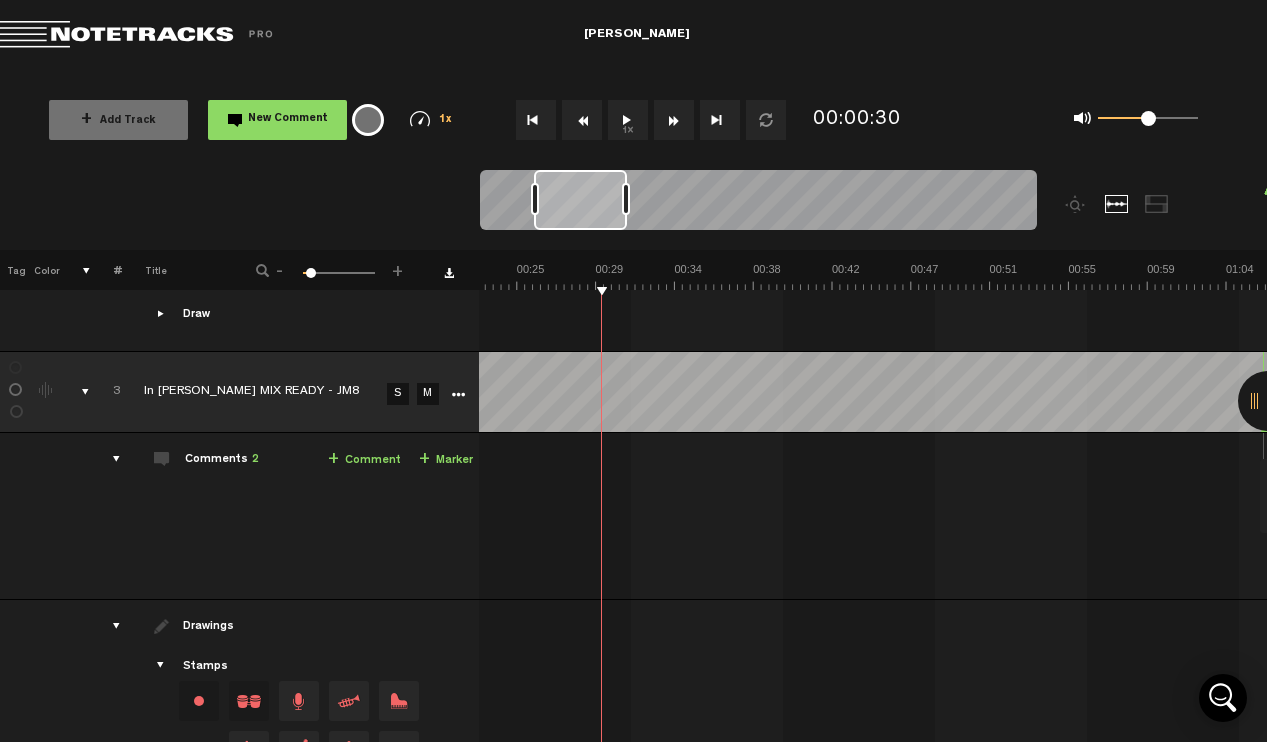 click on "+ Comment" at bounding box center (364, 460) 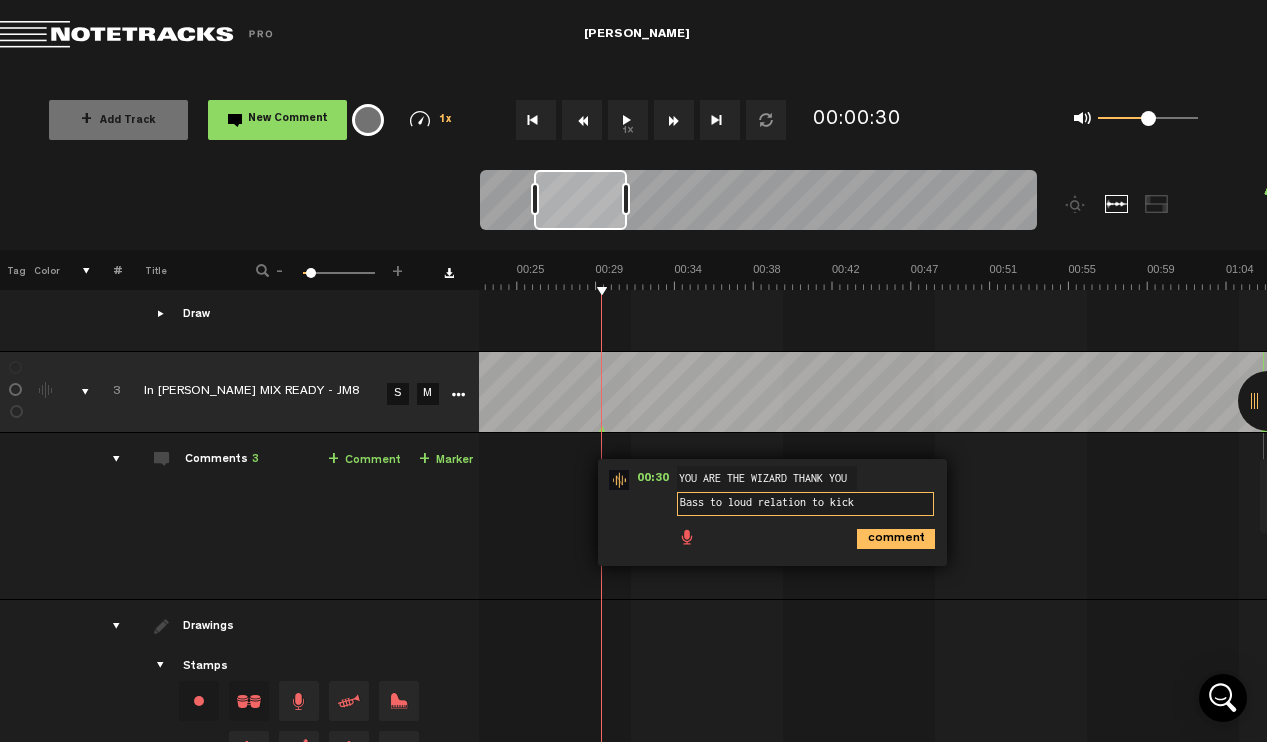 type on "Bass to loud relation to kick" 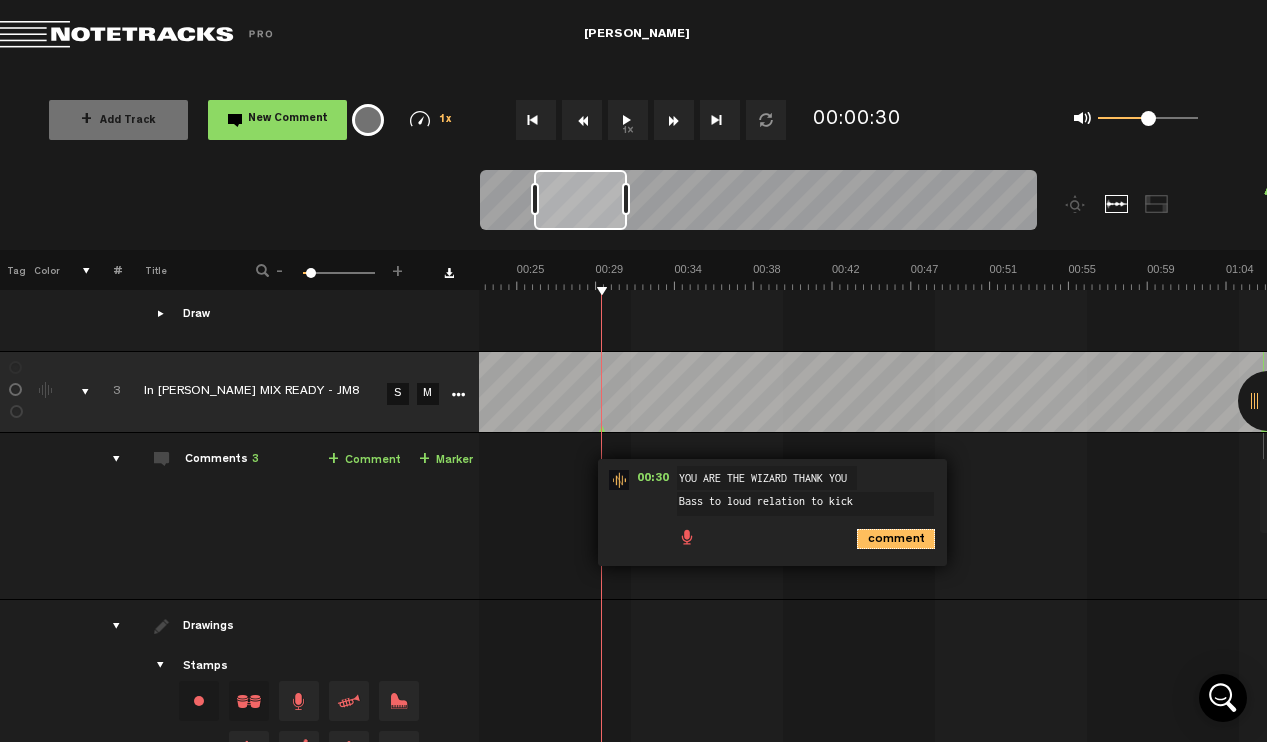 click on "comment" at bounding box center [896, 539] 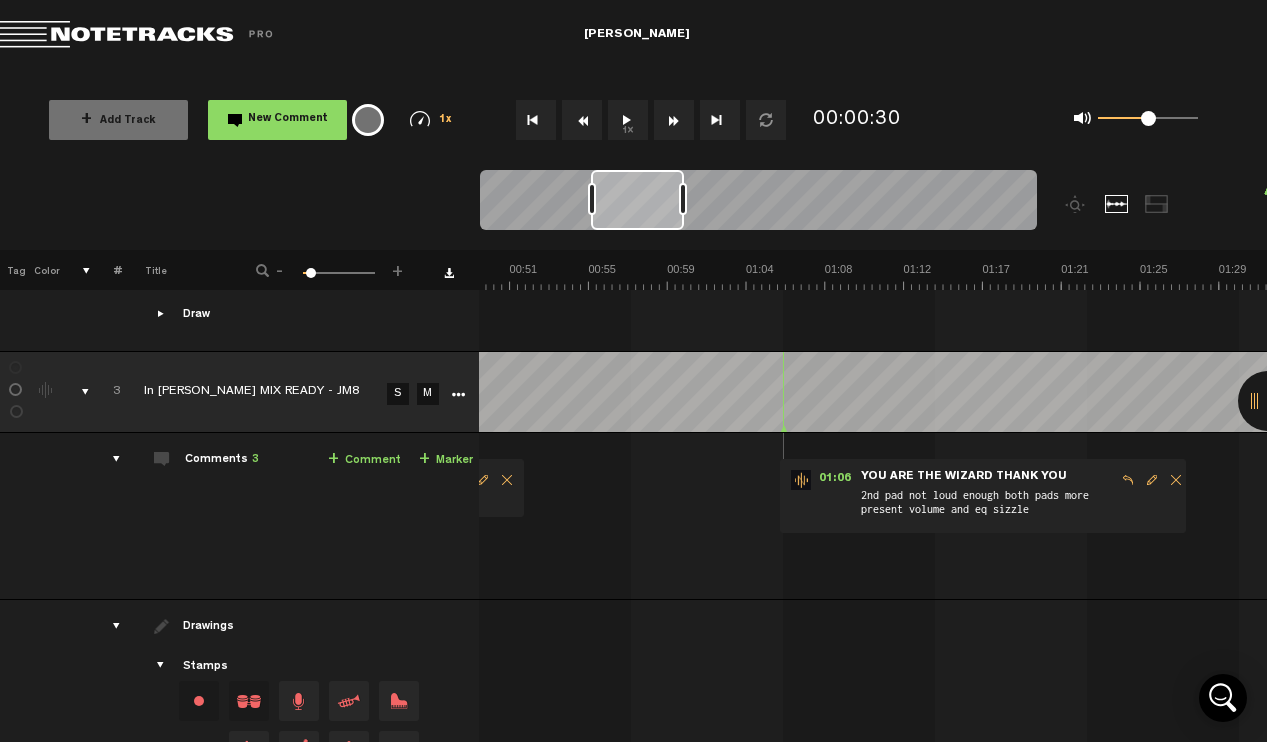 scroll, scrollTop: 653, scrollLeft: 20, axis: both 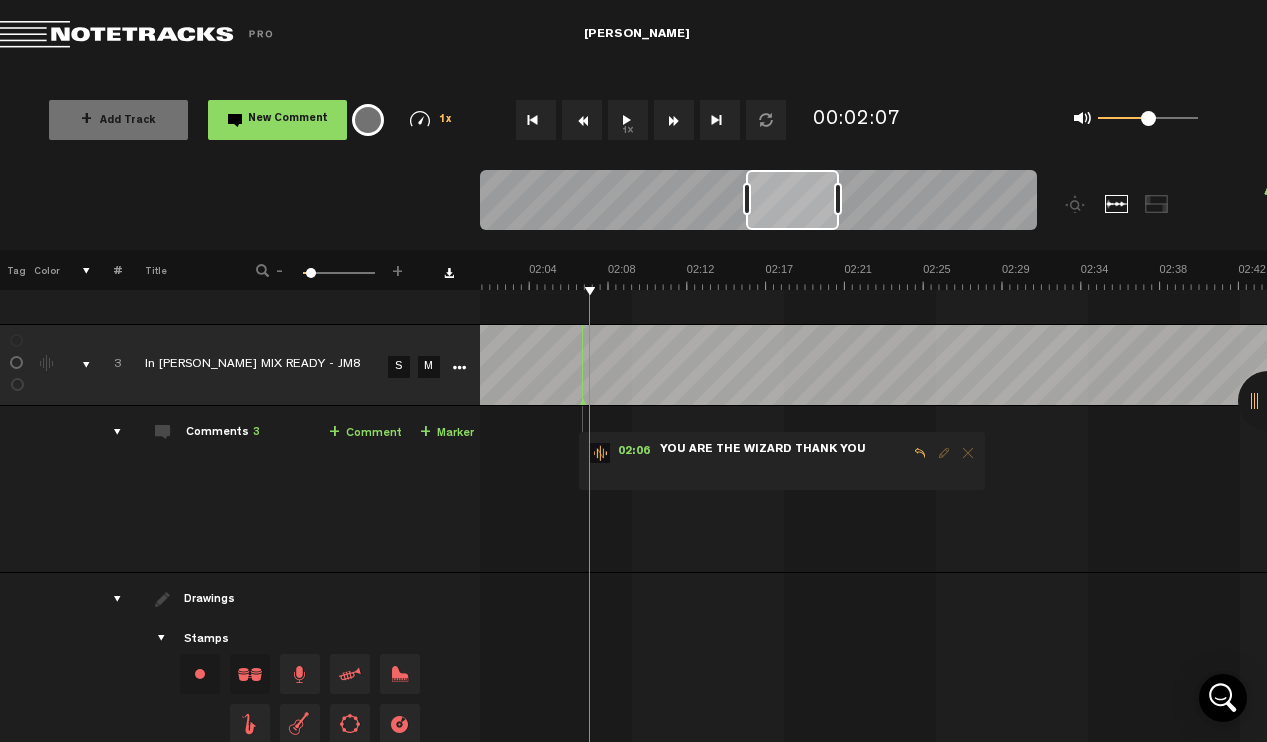 click on "+ Comment" at bounding box center [365, 433] 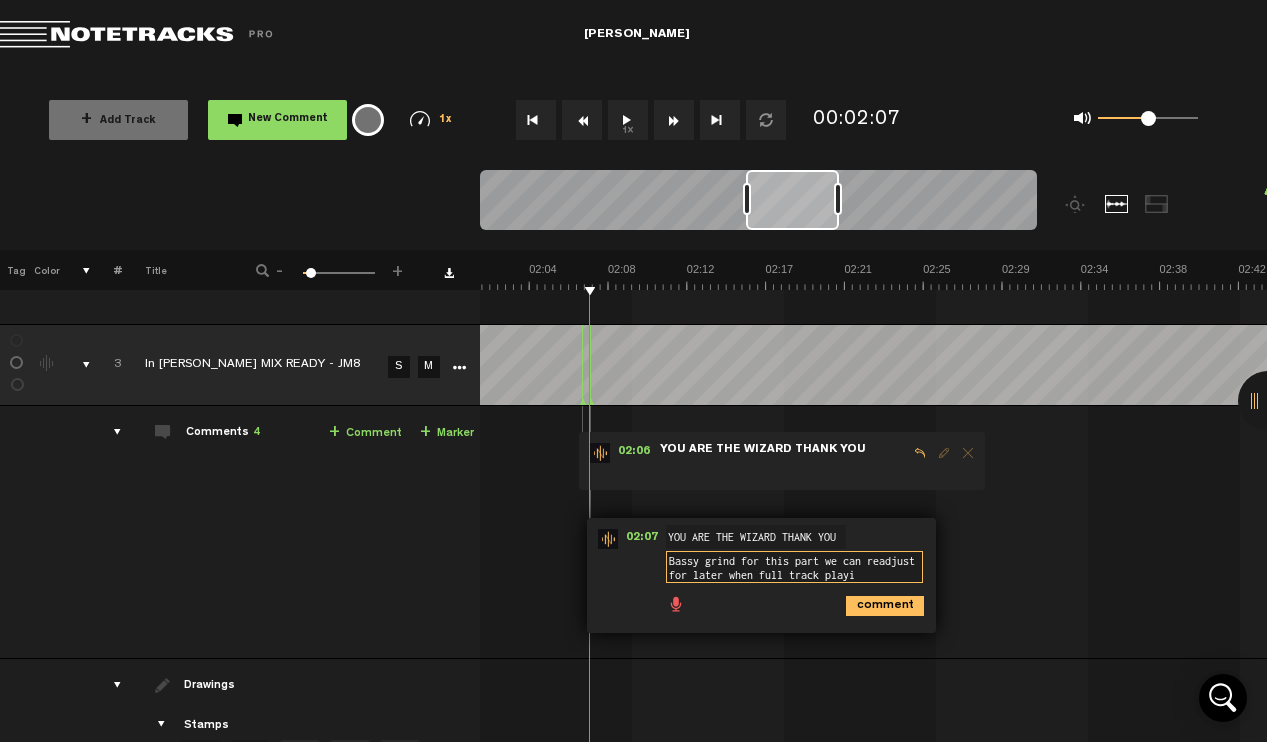 scroll, scrollTop: 14, scrollLeft: 0, axis: vertical 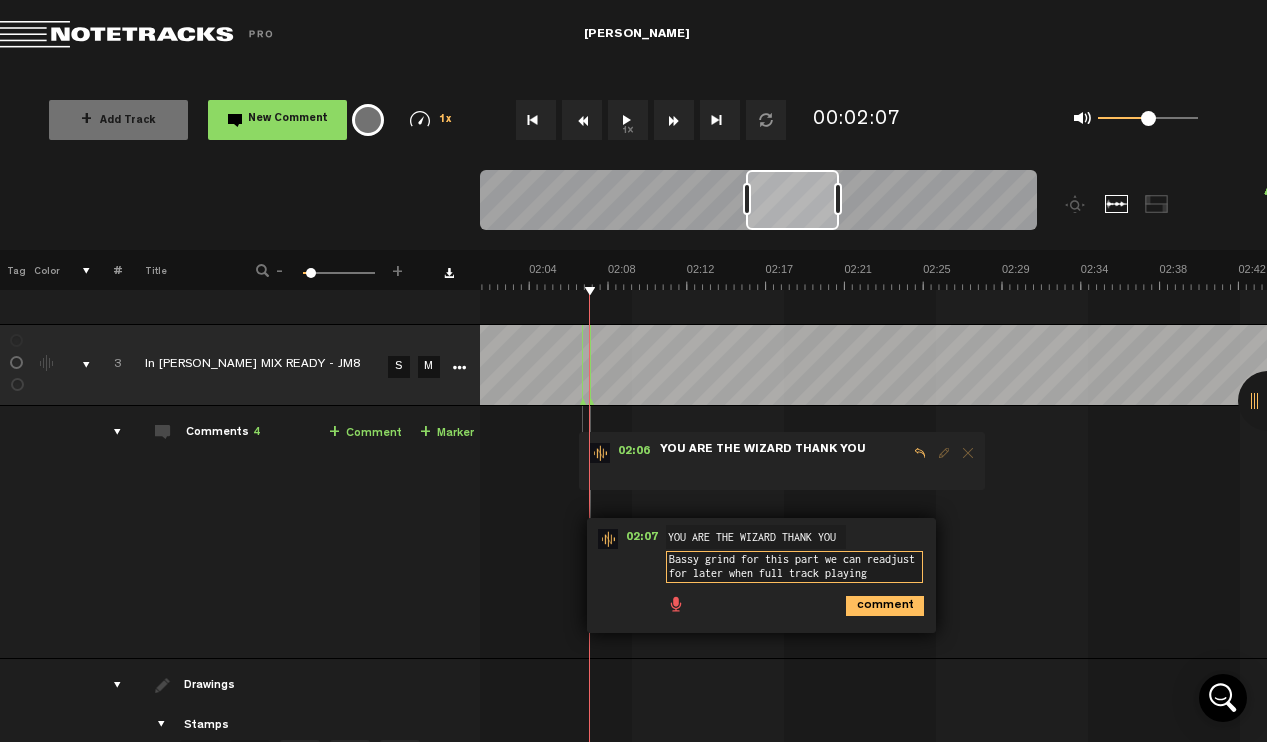 type on "Bassy grind for this part we can readjust for later when full track playing" 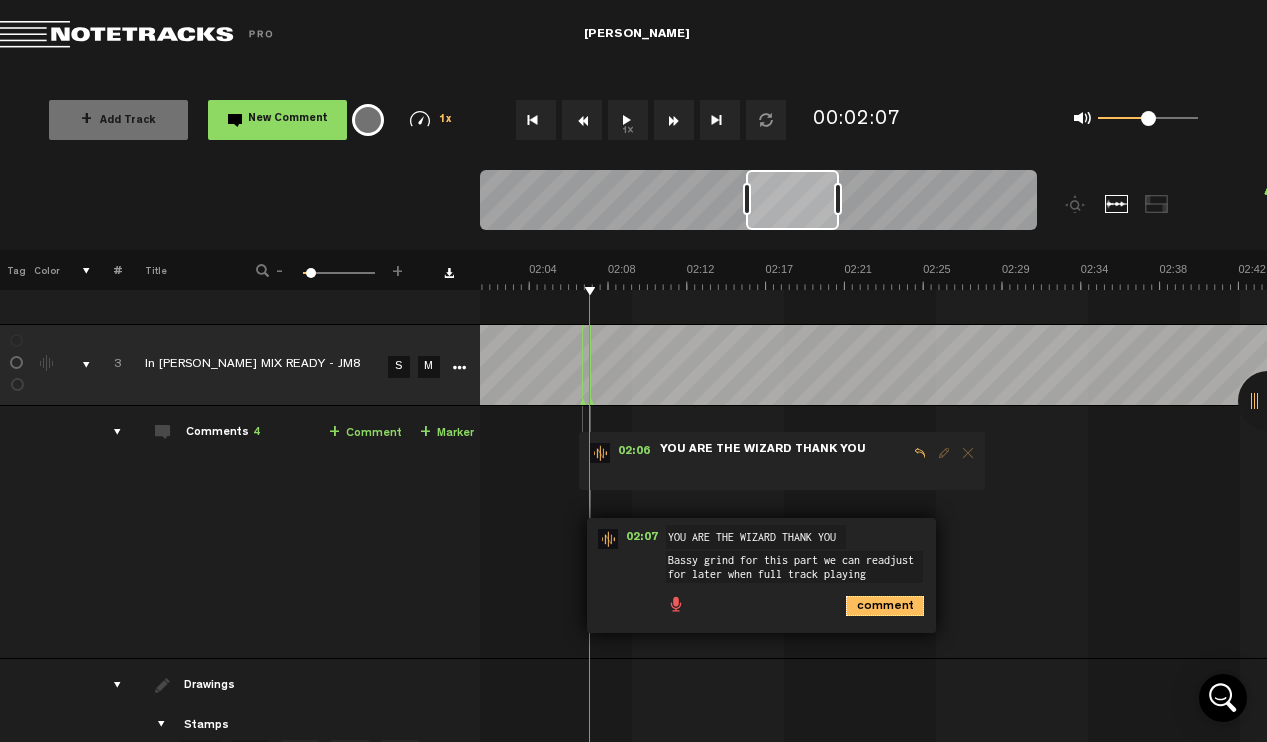 drag, startPoint x: 368, startPoint y: 418, endPoint x: 894, endPoint y: 592, distance: 554.0325 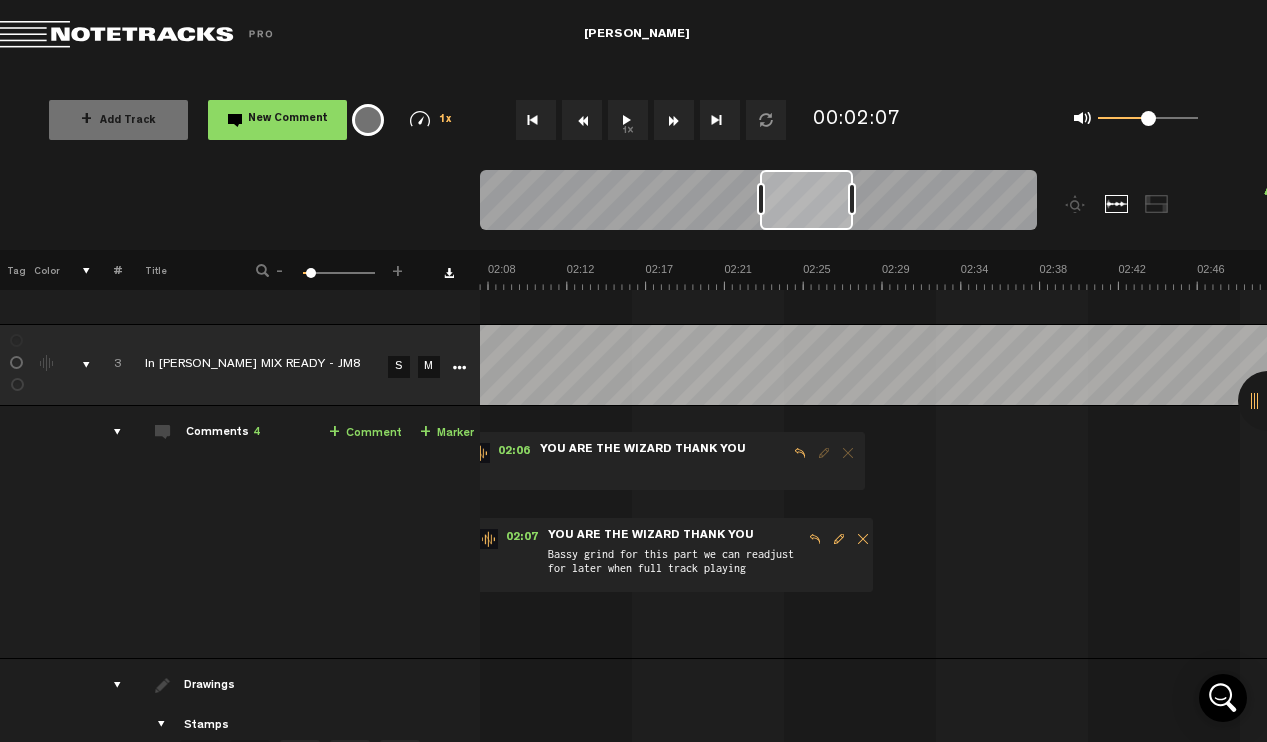 scroll, scrollTop: 680, scrollLeft: 21, axis: both 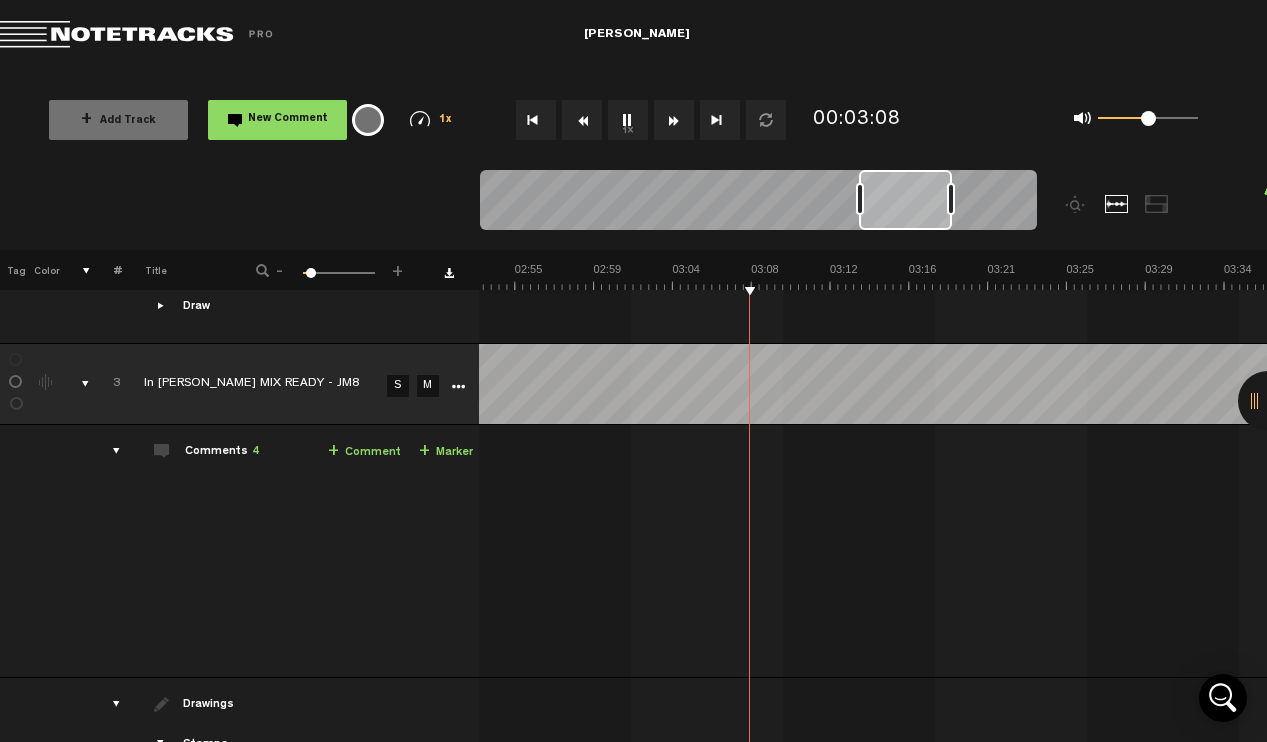 click on "+ Comment" at bounding box center (364, 452) 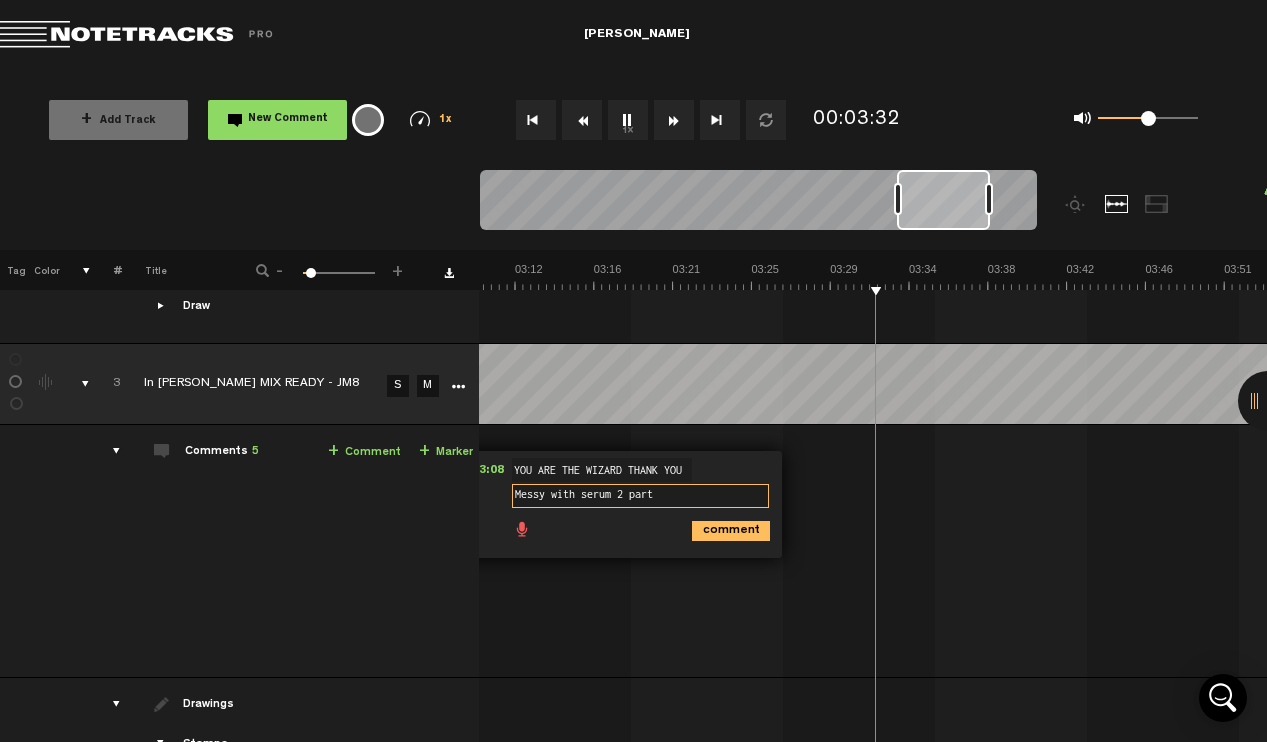 scroll, scrollTop: 0, scrollLeft: 3510, axis: horizontal 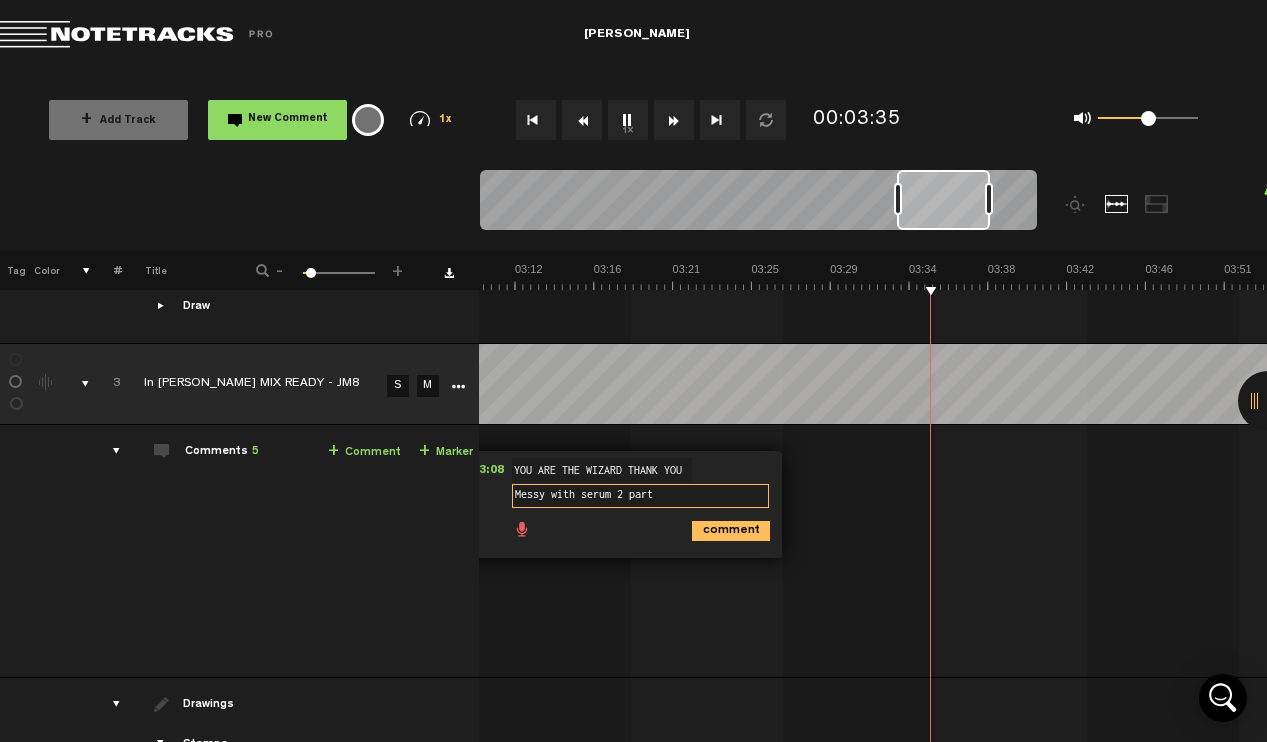 type on "Messy with serum 2 part" 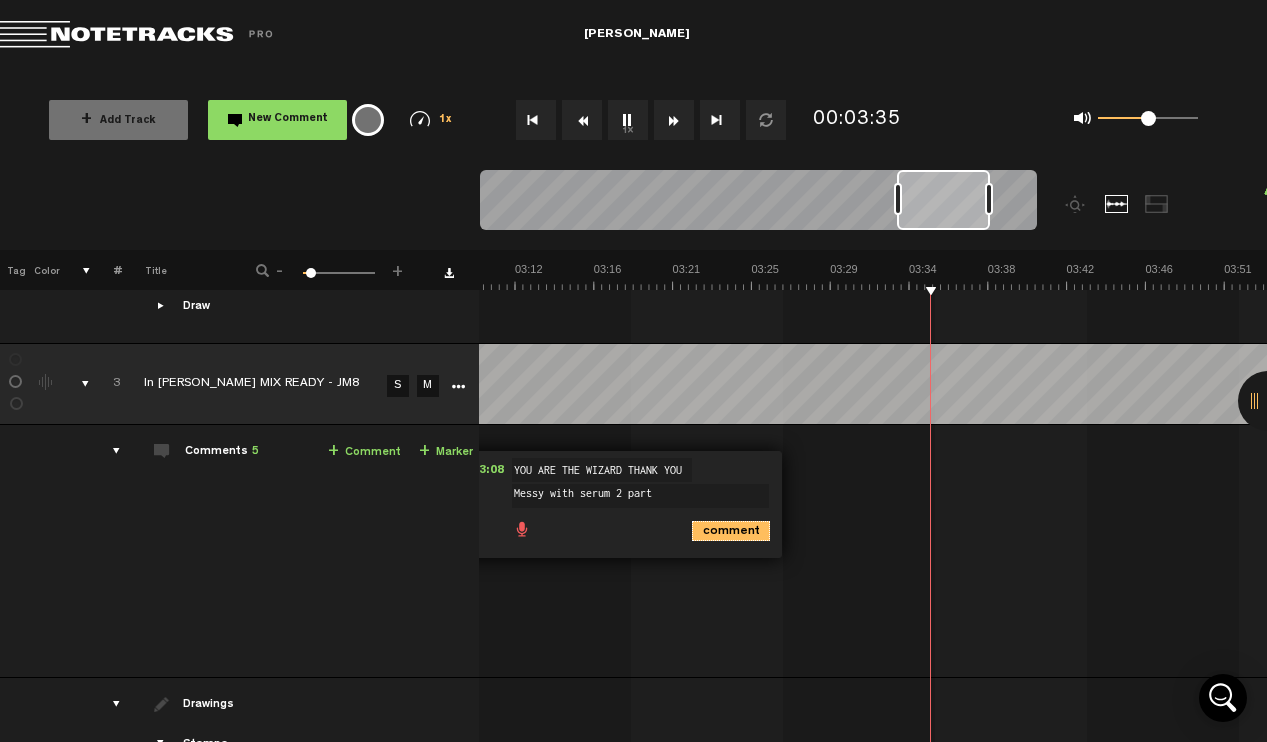 click on "comment" at bounding box center (731, 531) 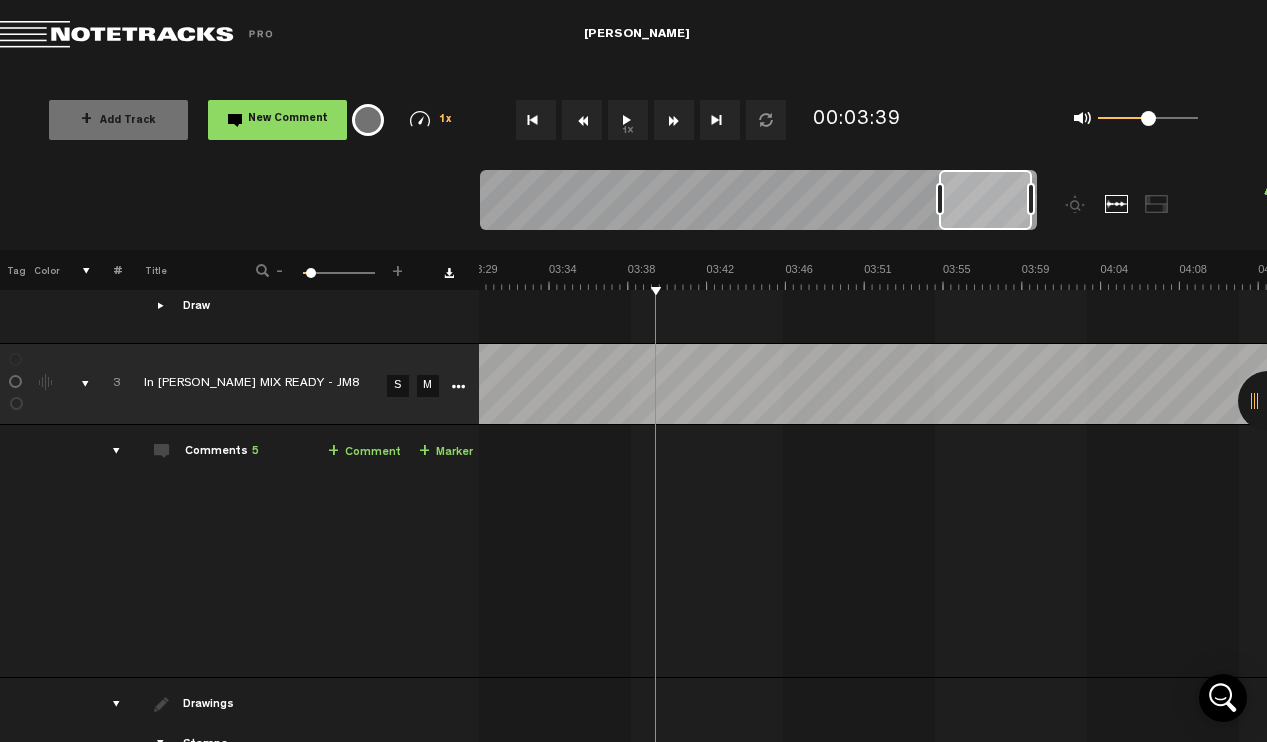 scroll, scrollTop: 0, scrollLeft: 4710, axis: horizontal 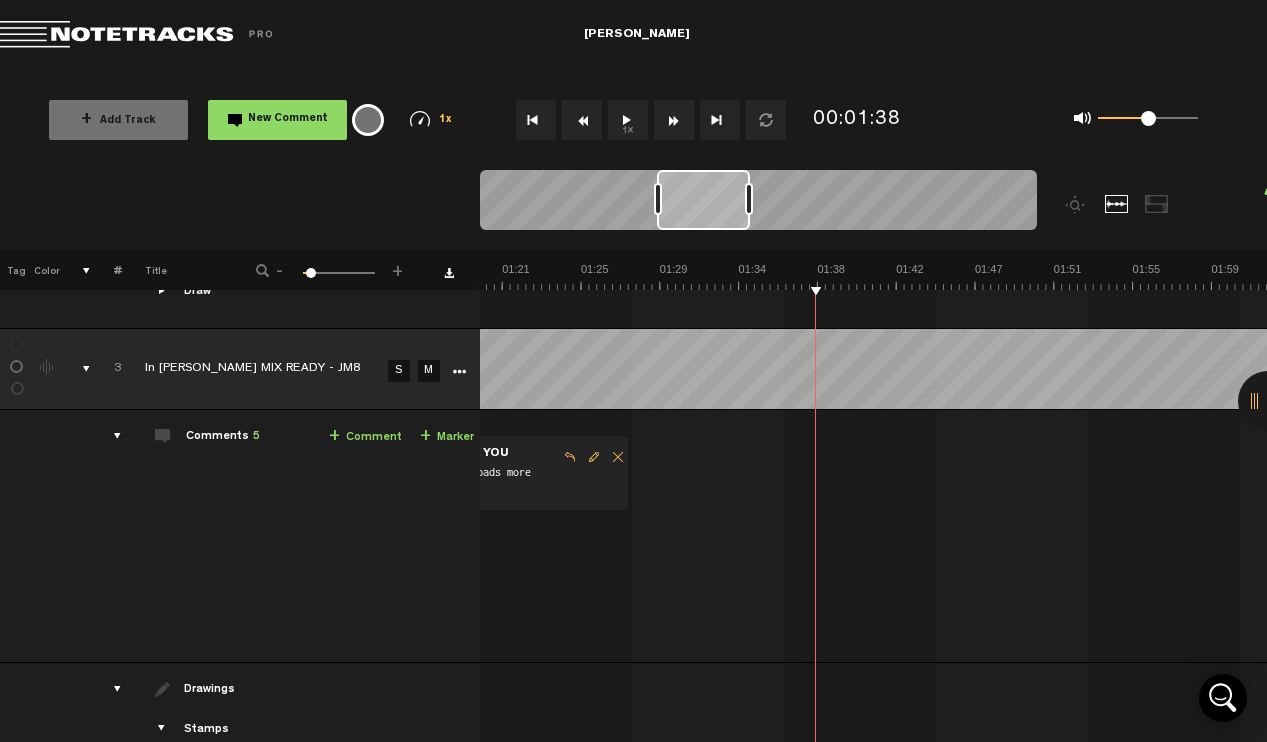 click on "+ Comment" at bounding box center (365, 437) 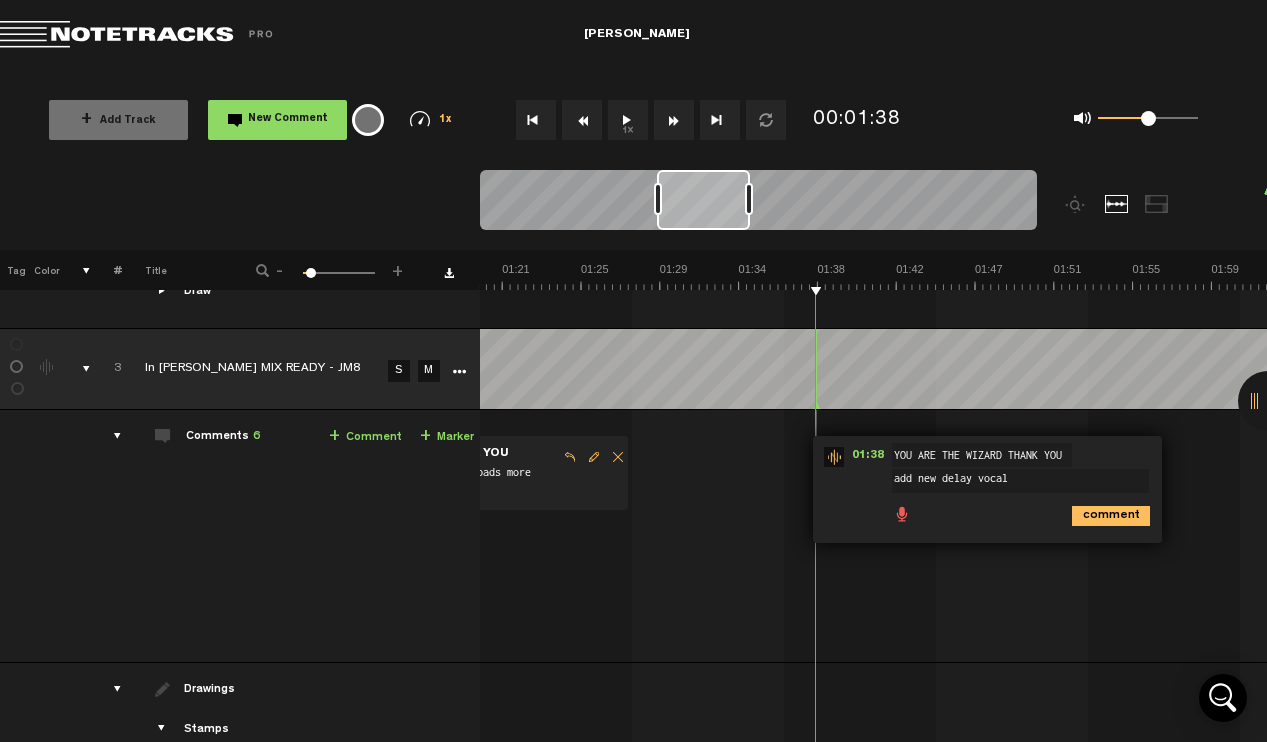 type on "add new delay vocal" 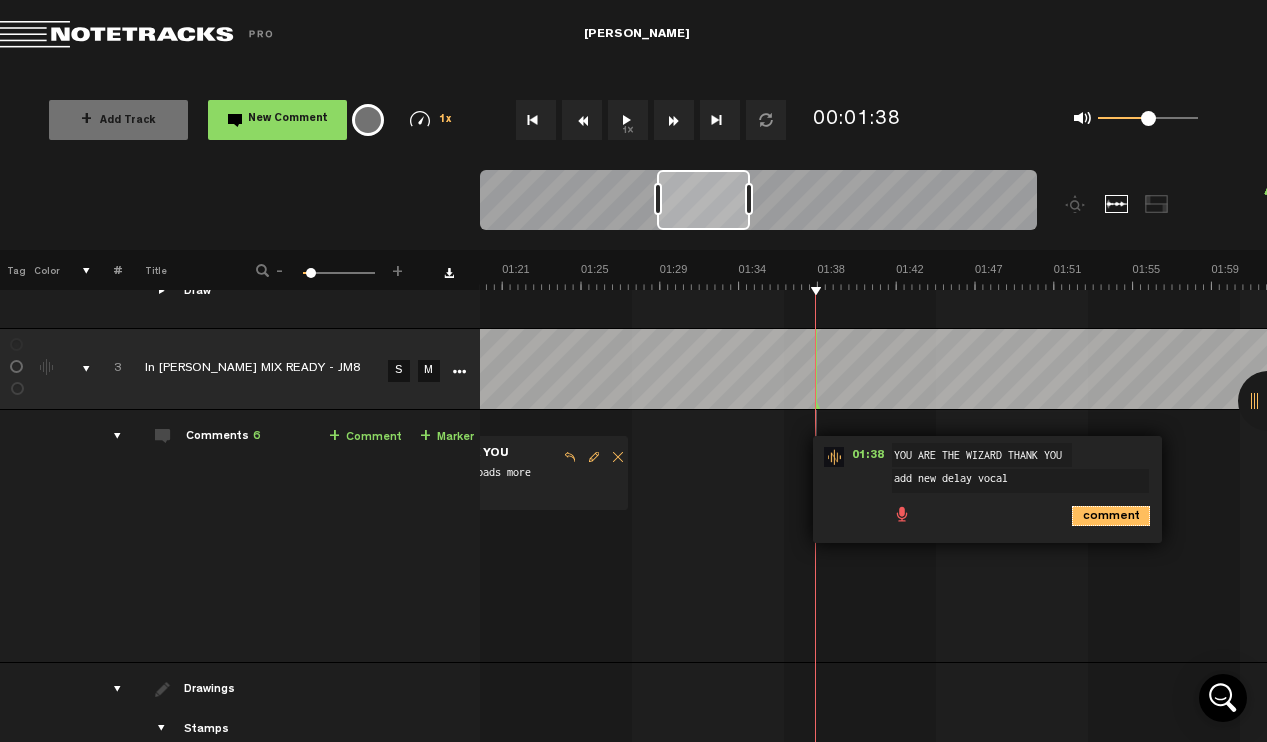 click on "comment" at bounding box center (1111, 516) 